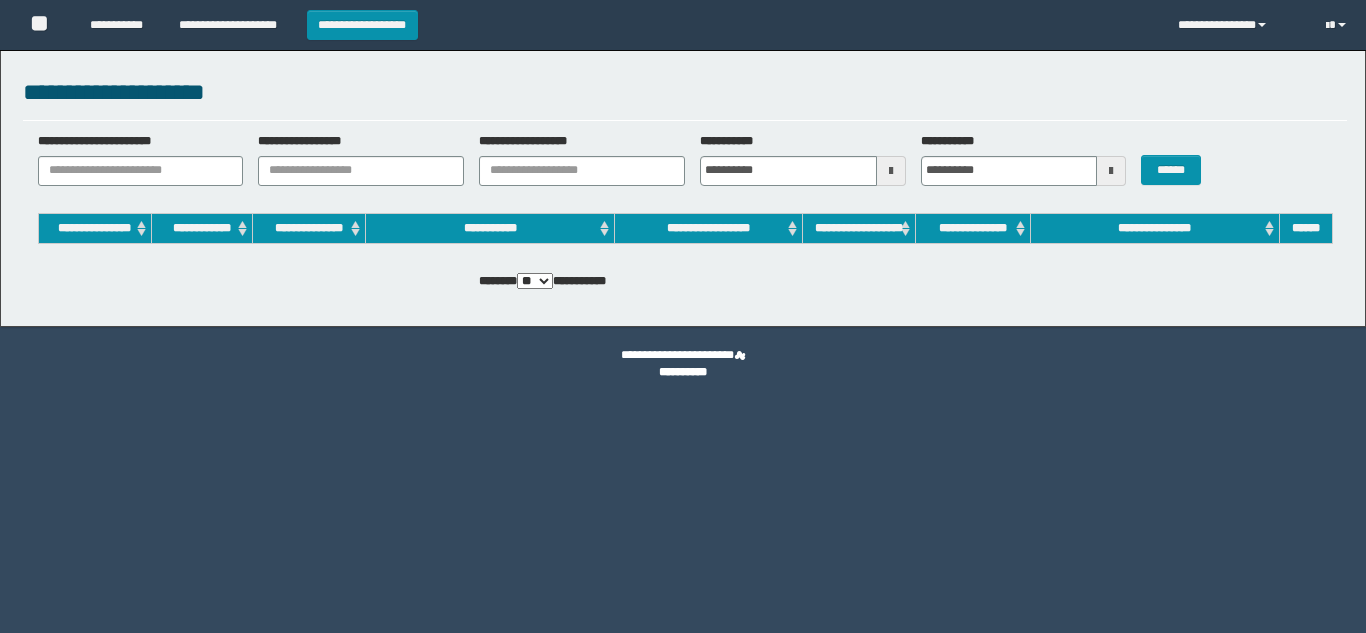 scroll, scrollTop: 0, scrollLeft: 0, axis: both 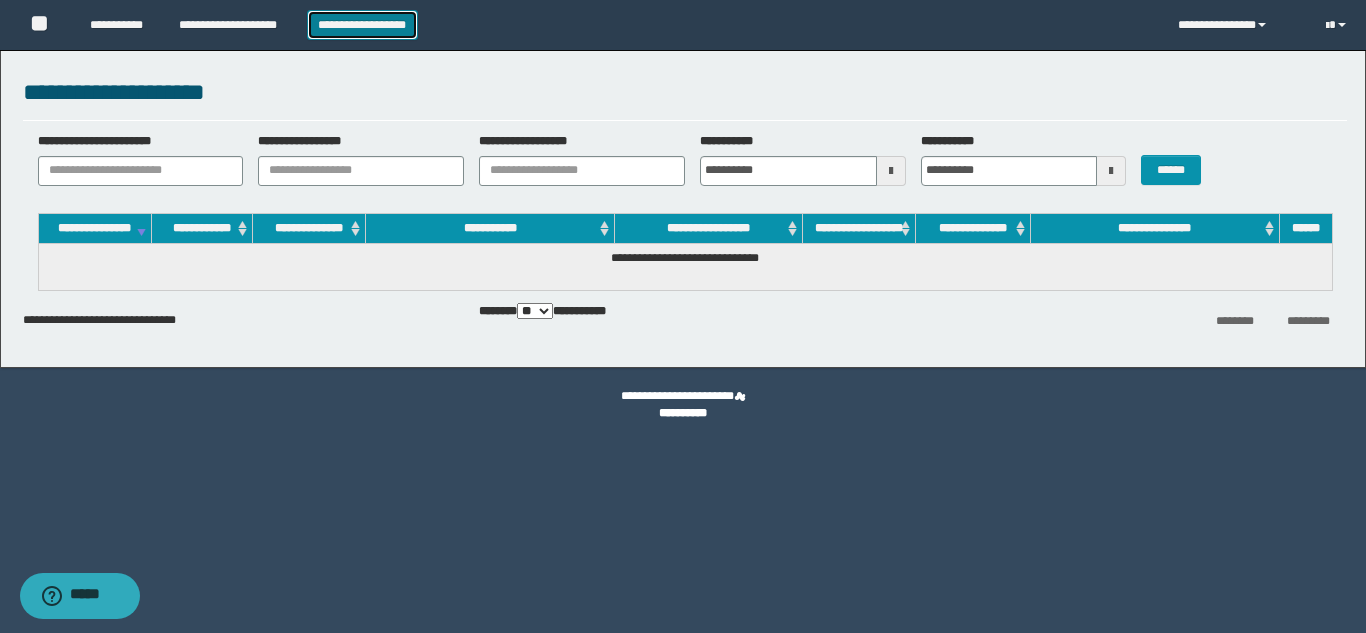click on "**********" at bounding box center (362, 25) 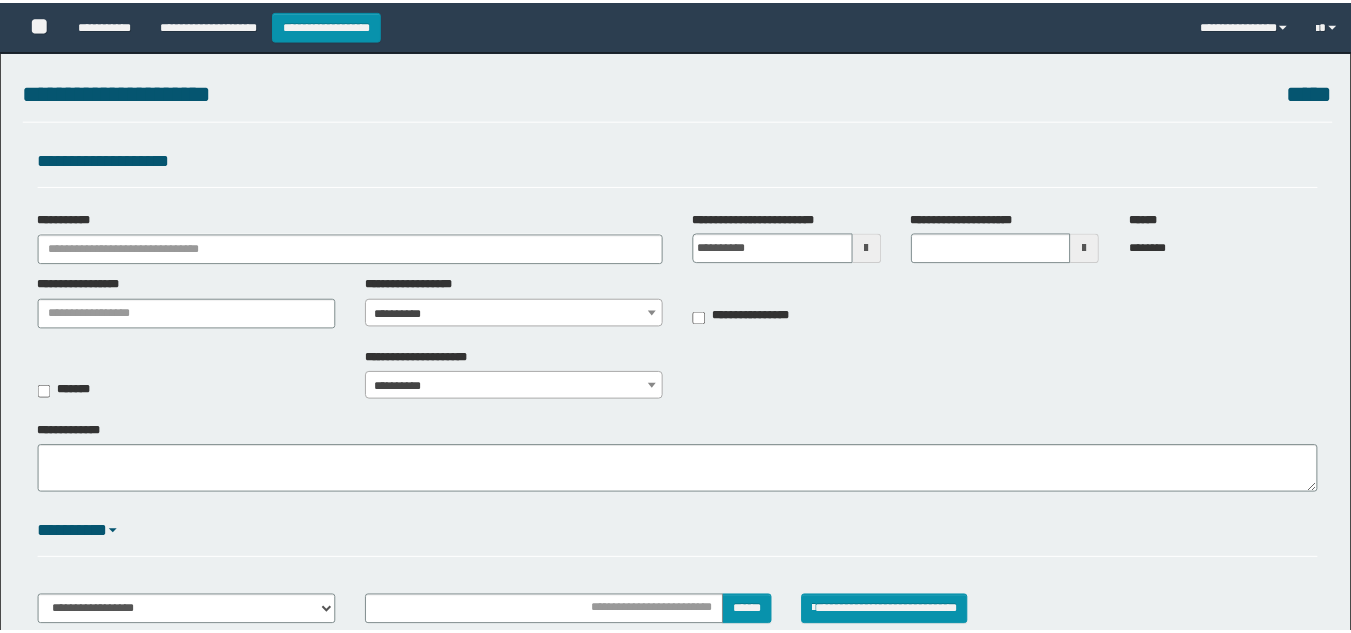 scroll, scrollTop: 0, scrollLeft: 0, axis: both 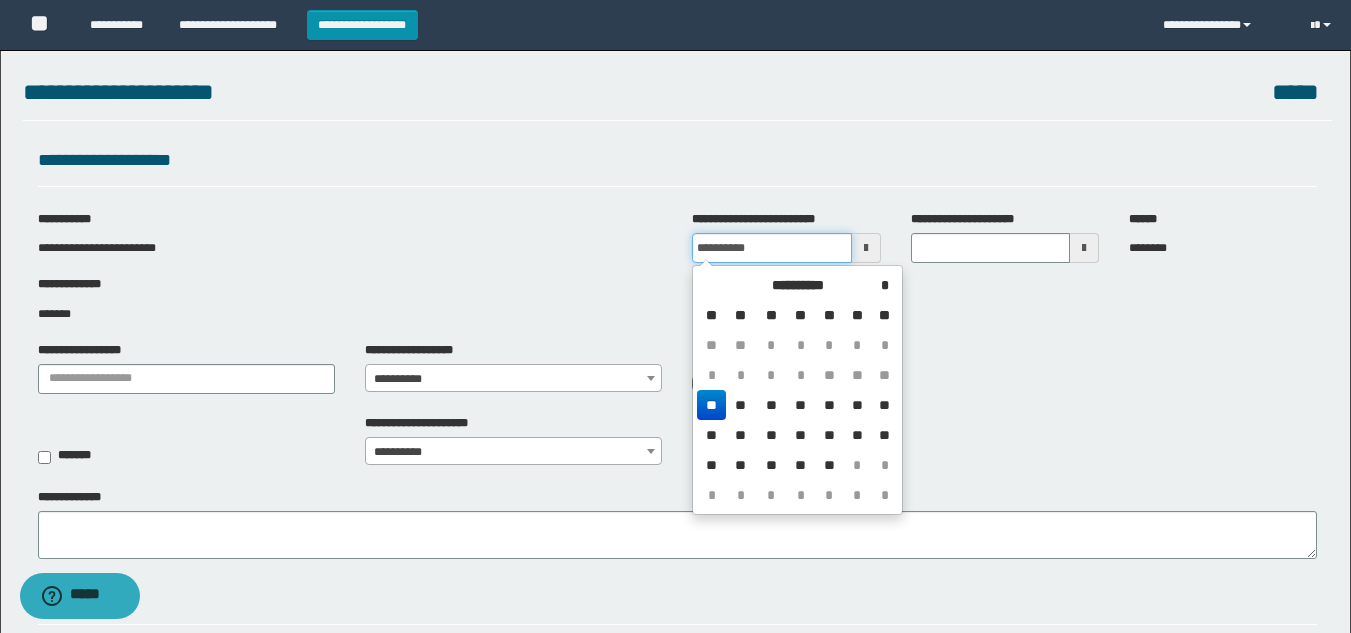 click on "**********" at bounding box center [771, 248] 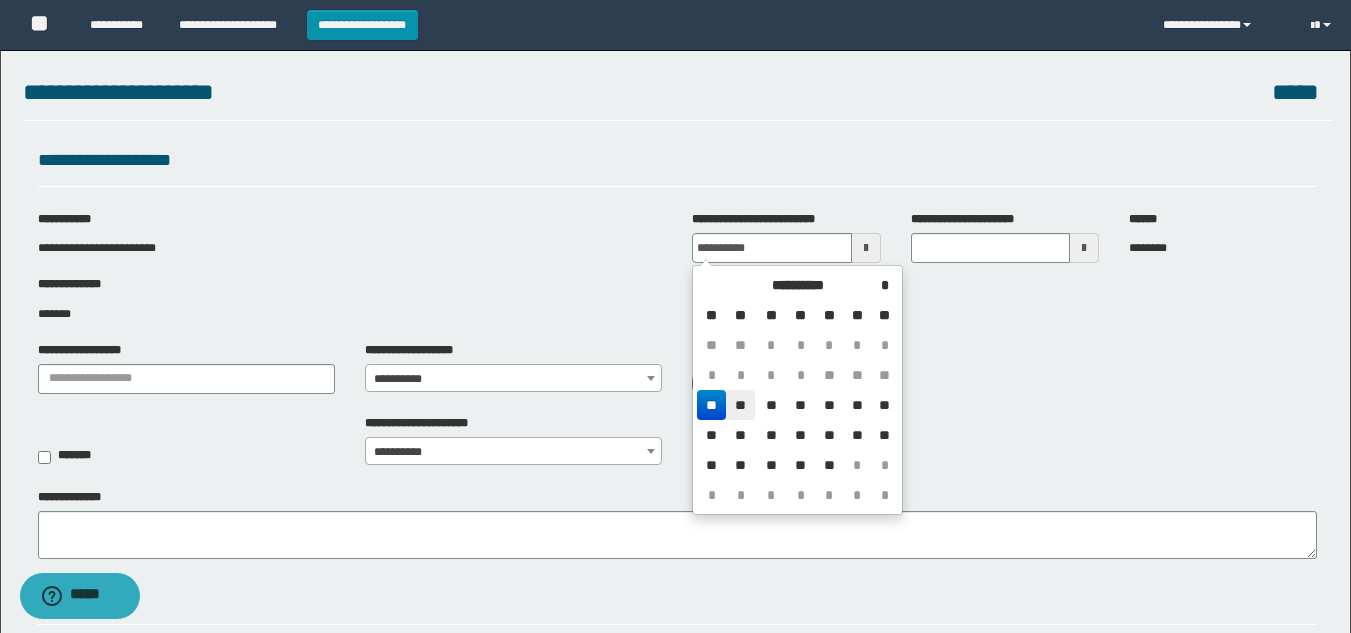 click on "**" at bounding box center (740, 405) 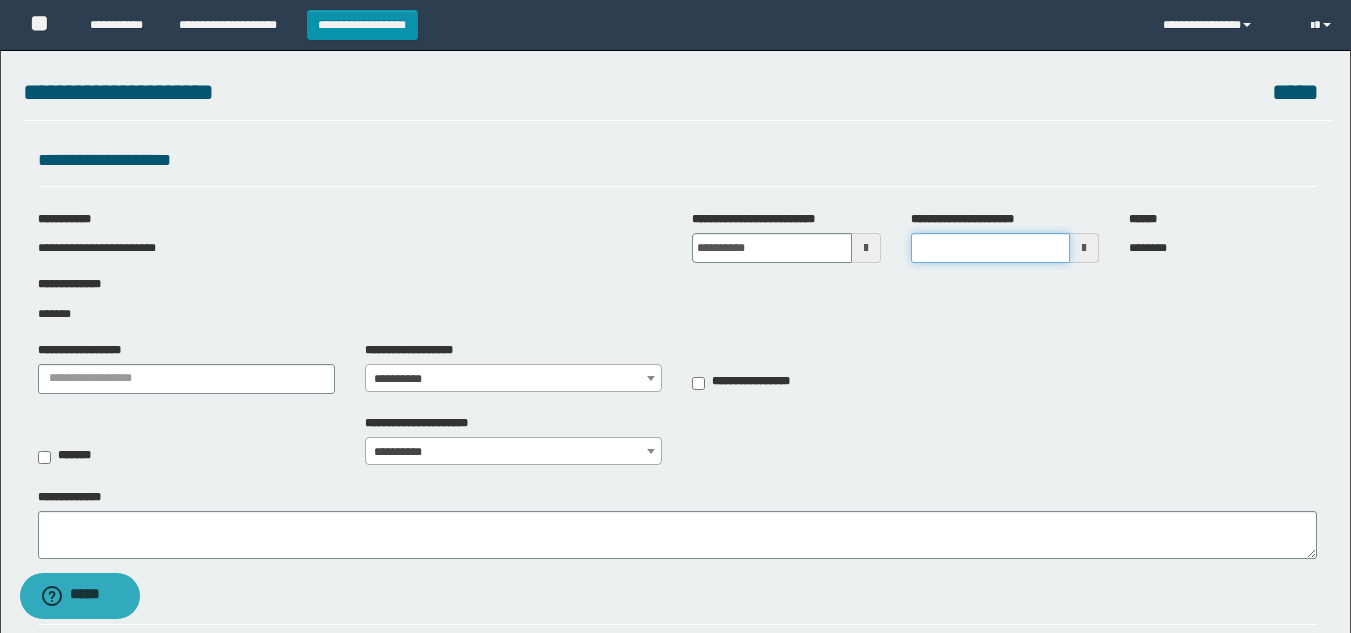 click on "**********" at bounding box center (990, 248) 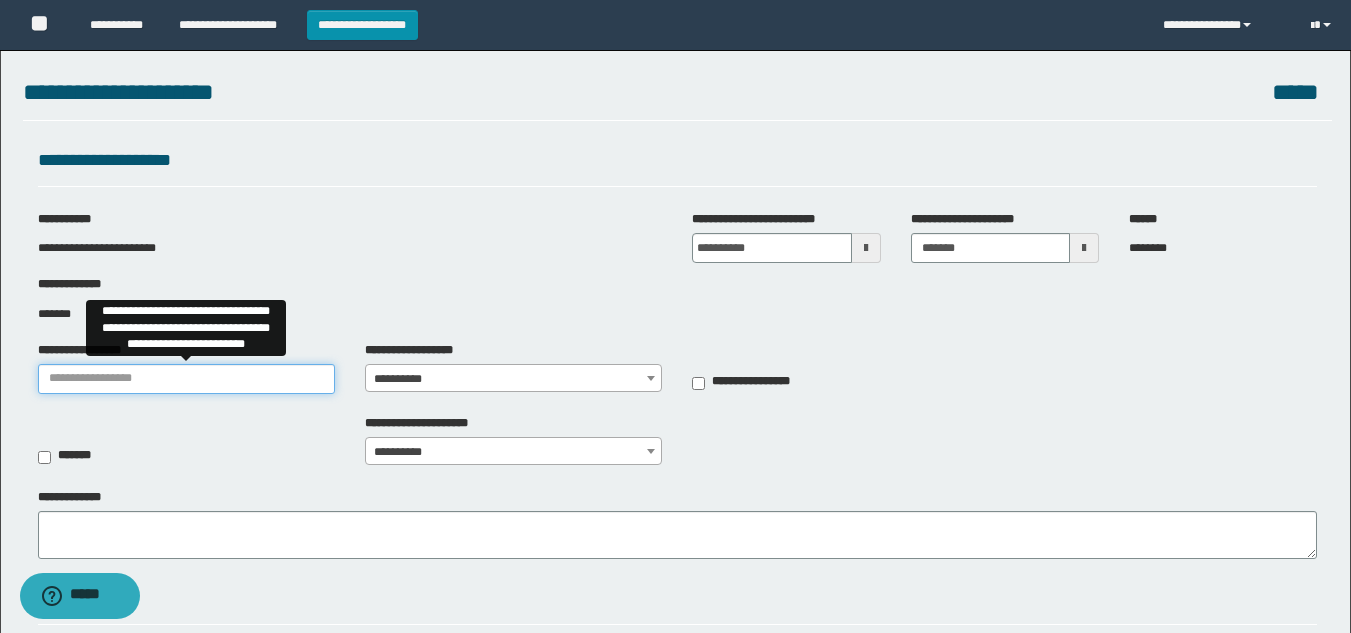 click on "**********" at bounding box center [186, 379] 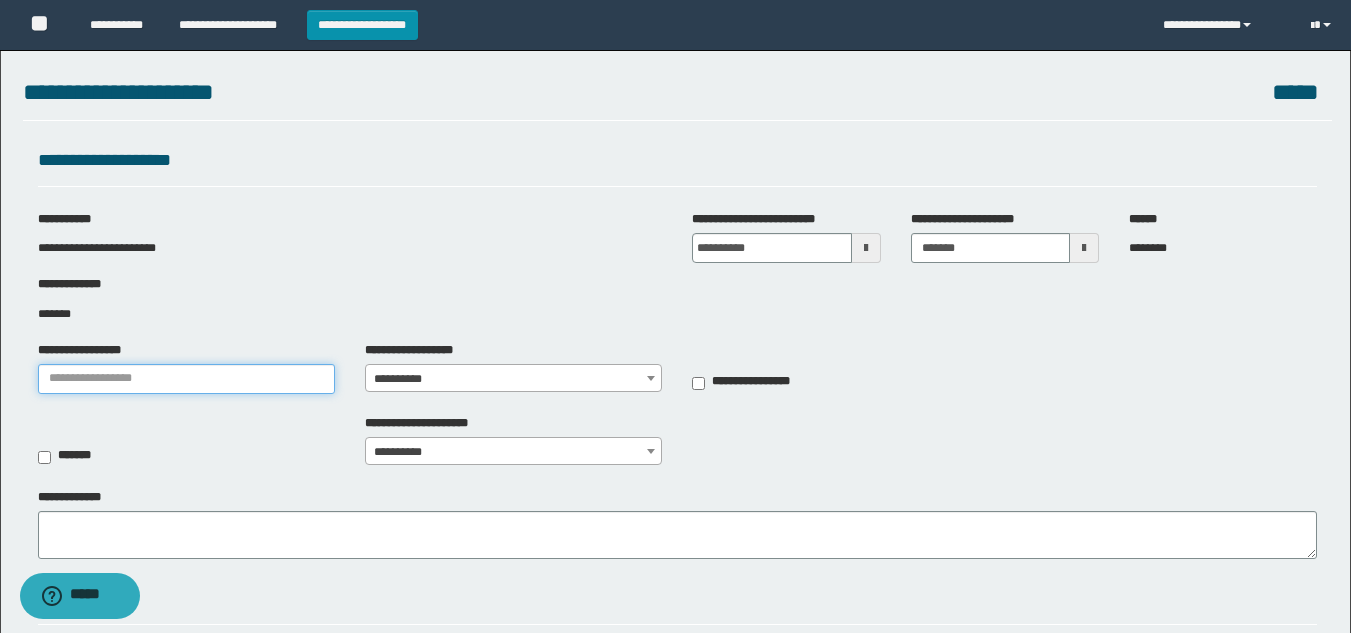 type on "***" 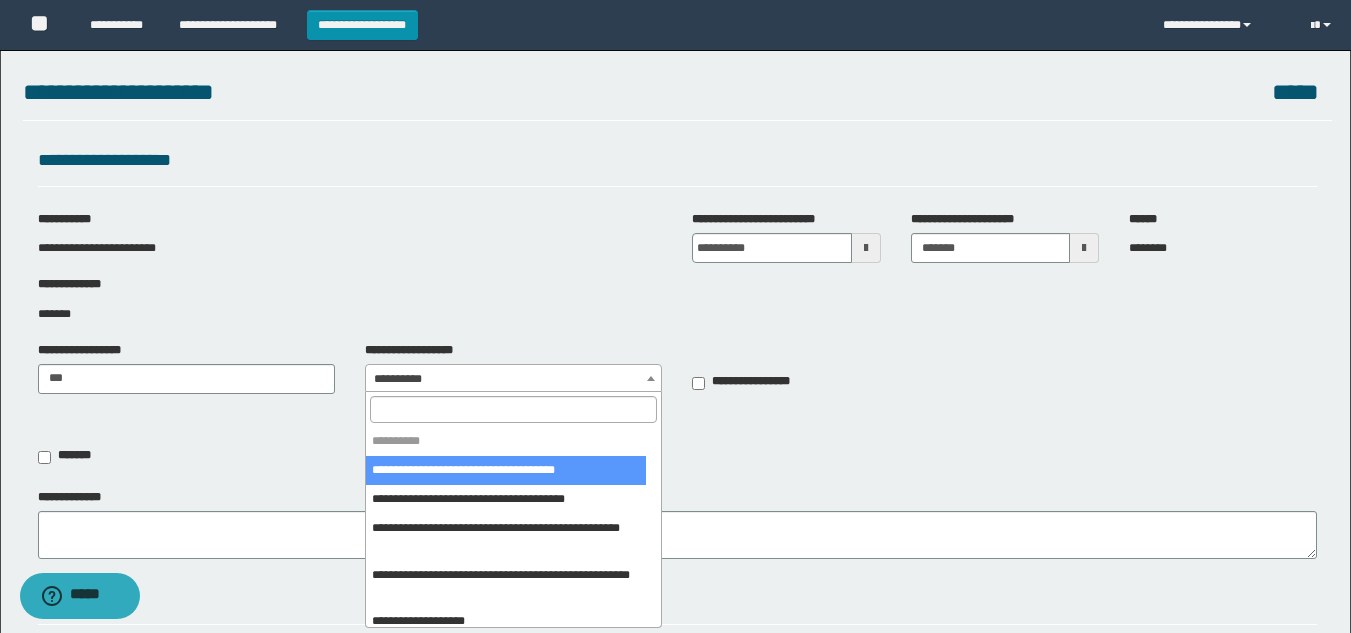 click on "**********" at bounding box center (513, 379) 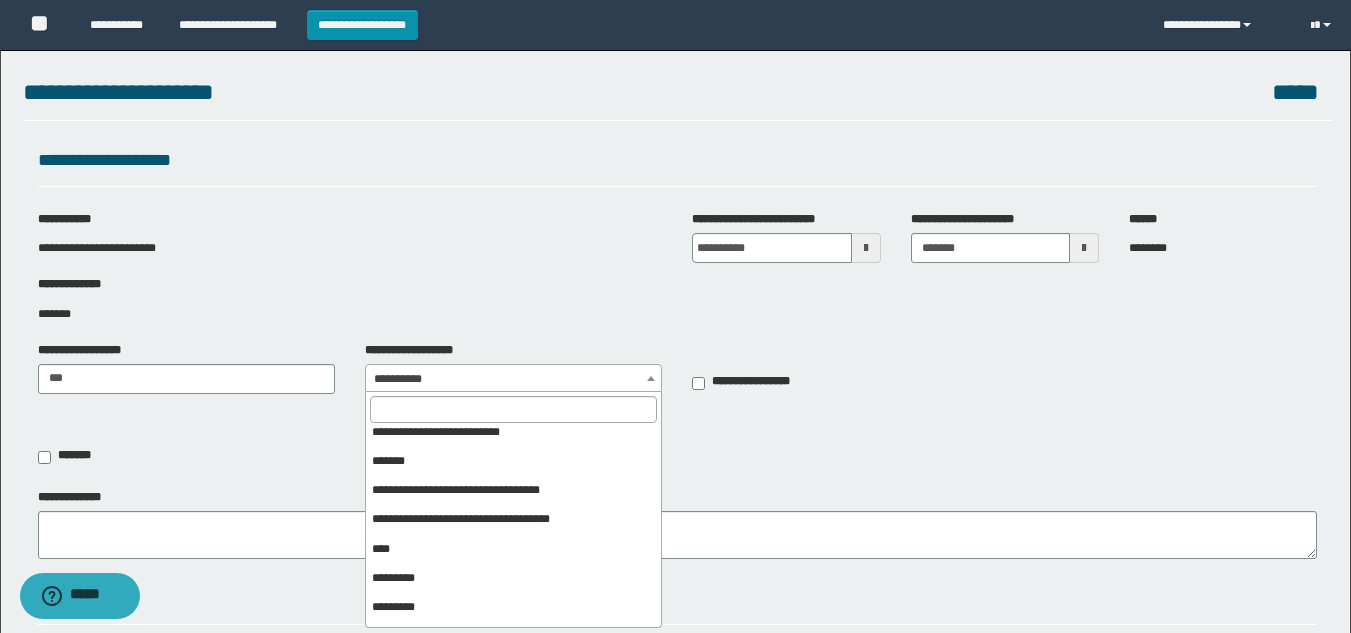 scroll, scrollTop: 414, scrollLeft: 0, axis: vertical 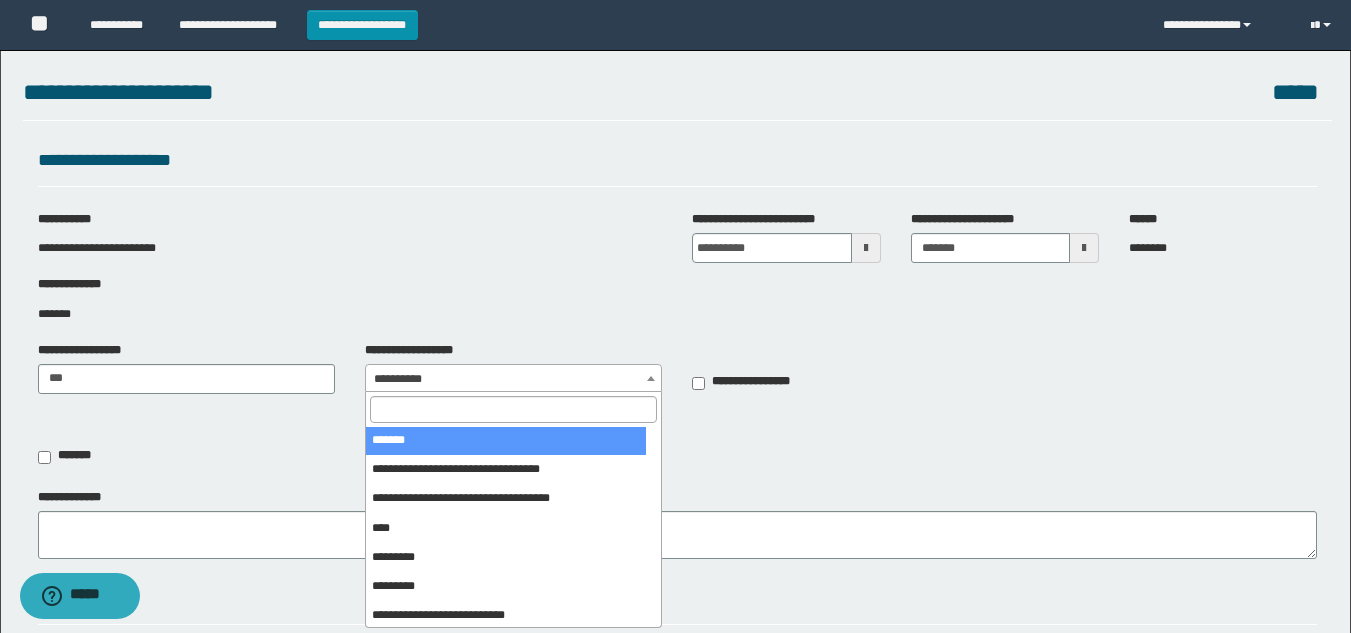 select on "***" 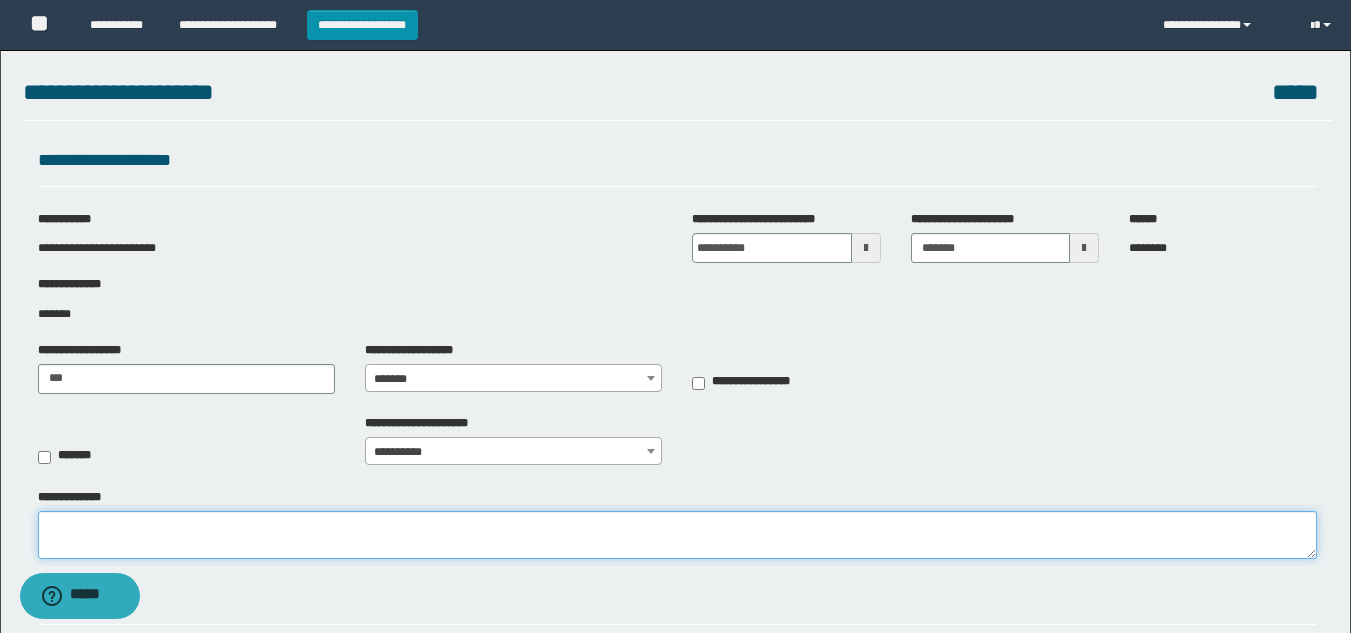 click on "**********" at bounding box center [677, 535] 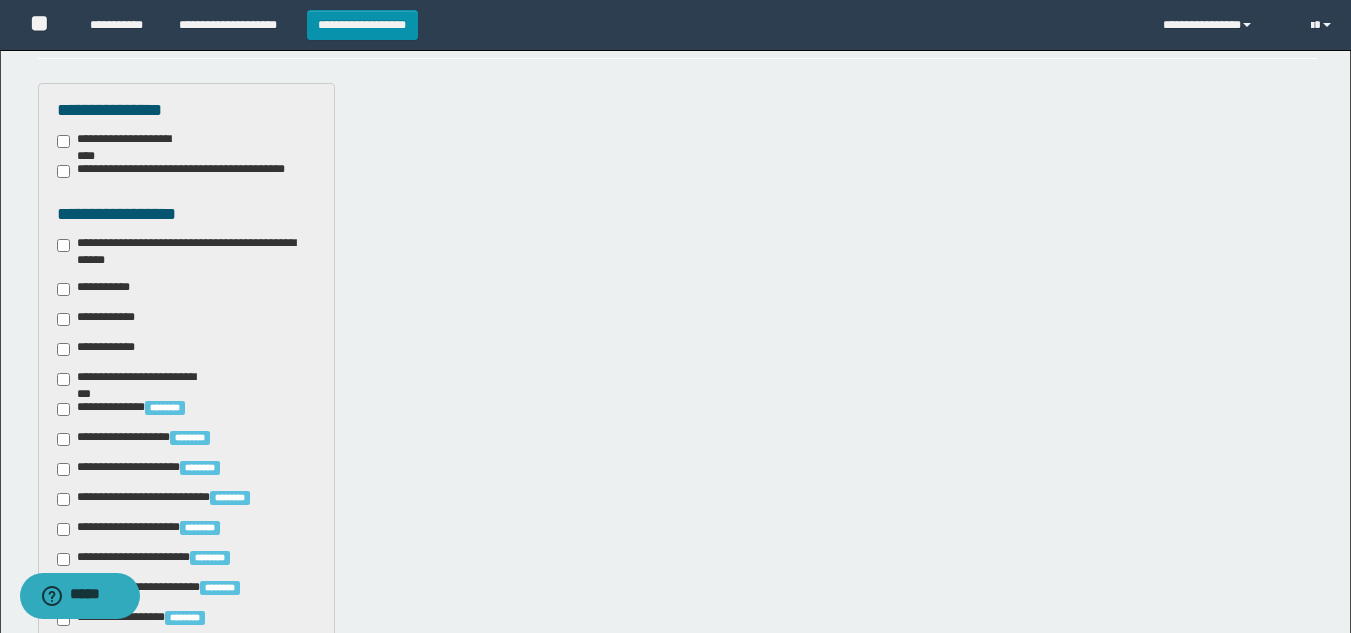 scroll, scrollTop: 574, scrollLeft: 0, axis: vertical 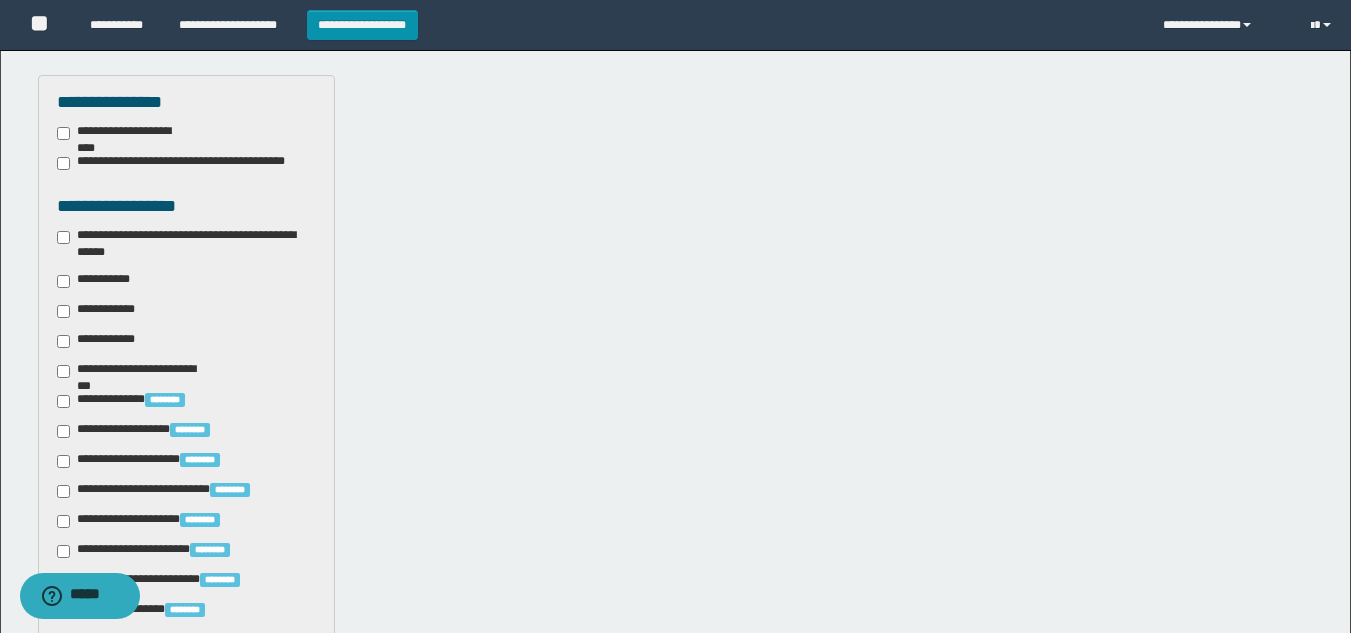 click on "**********" at bounding box center (186, 244) 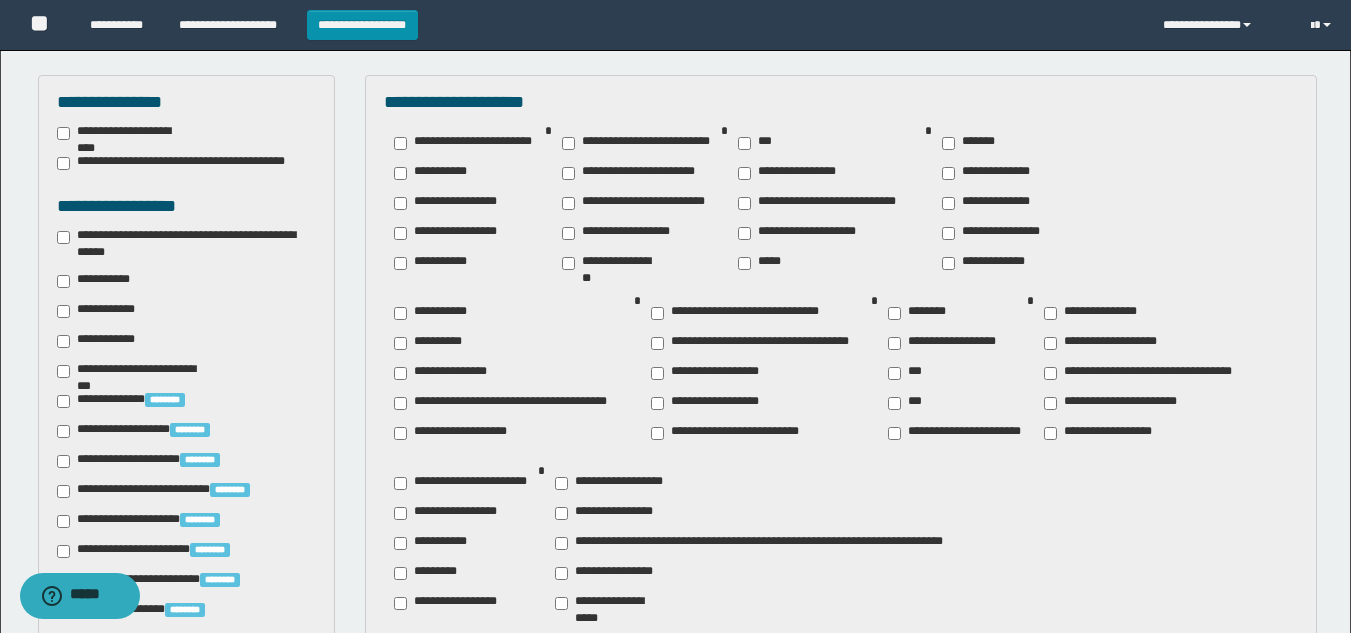 click on "**********" at bounding box center (1148, 373) 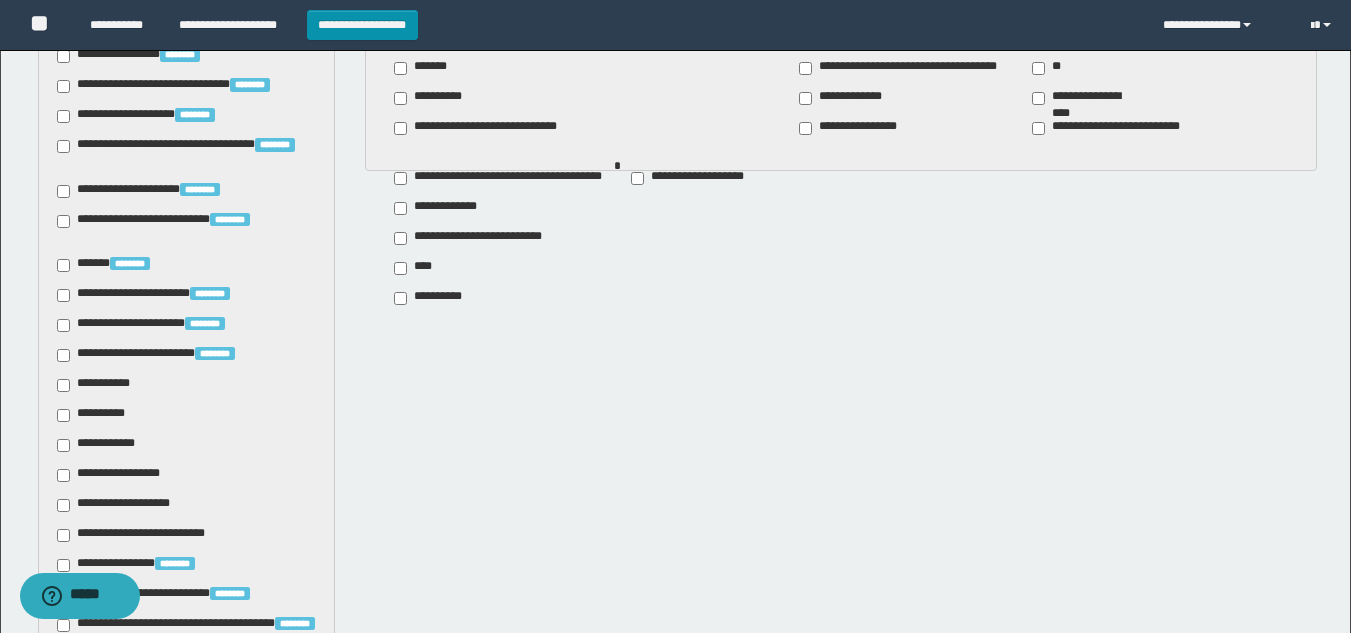 scroll, scrollTop: 1223, scrollLeft: 0, axis: vertical 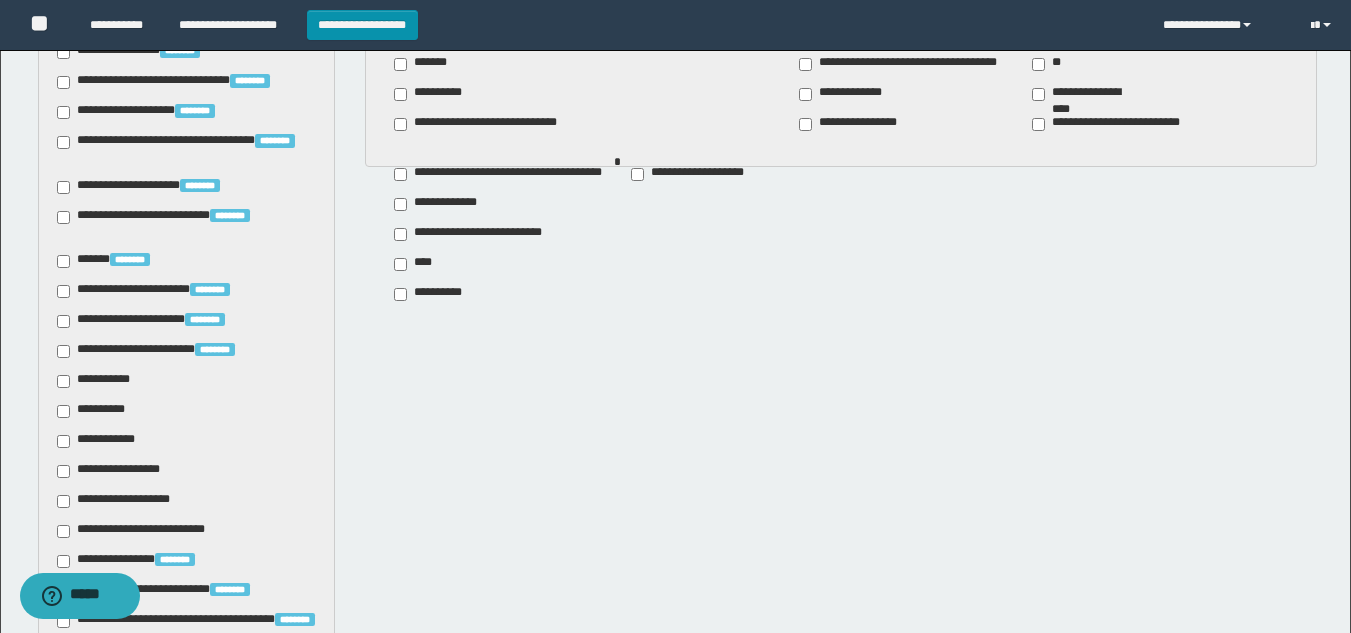 click on "**********" at bounding box center (186, 141) 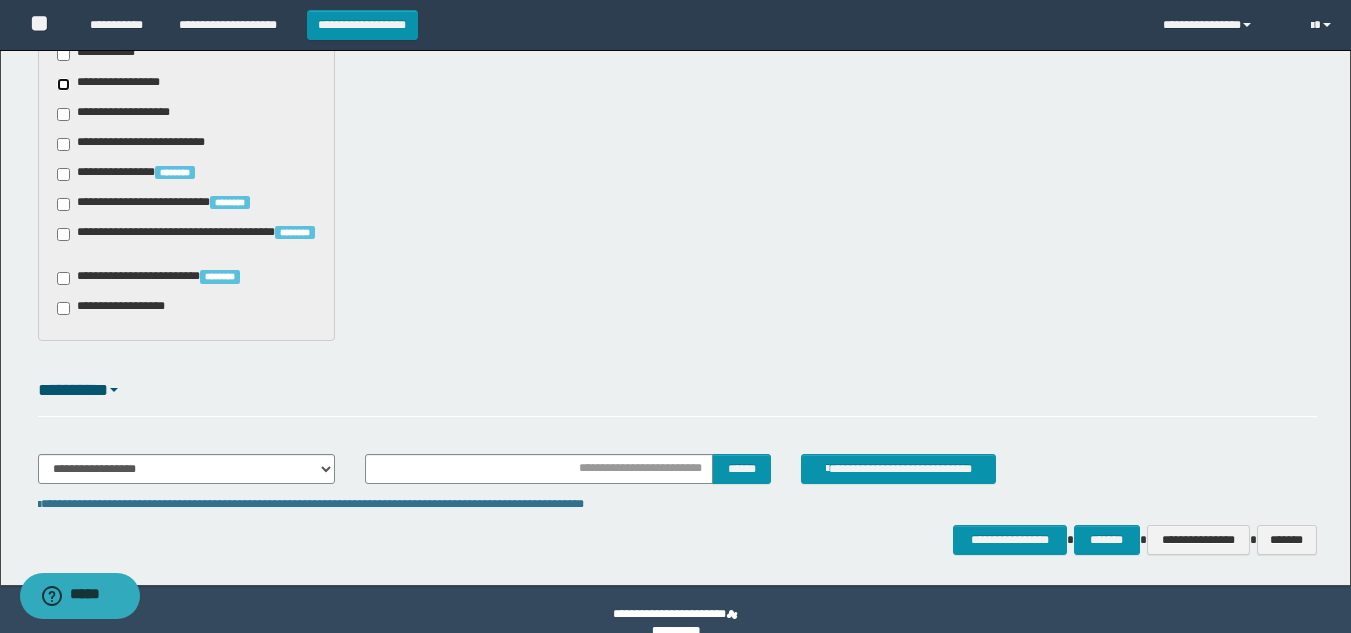 scroll, scrollTop: 1637, scrollLeft: 0, axis: vertical 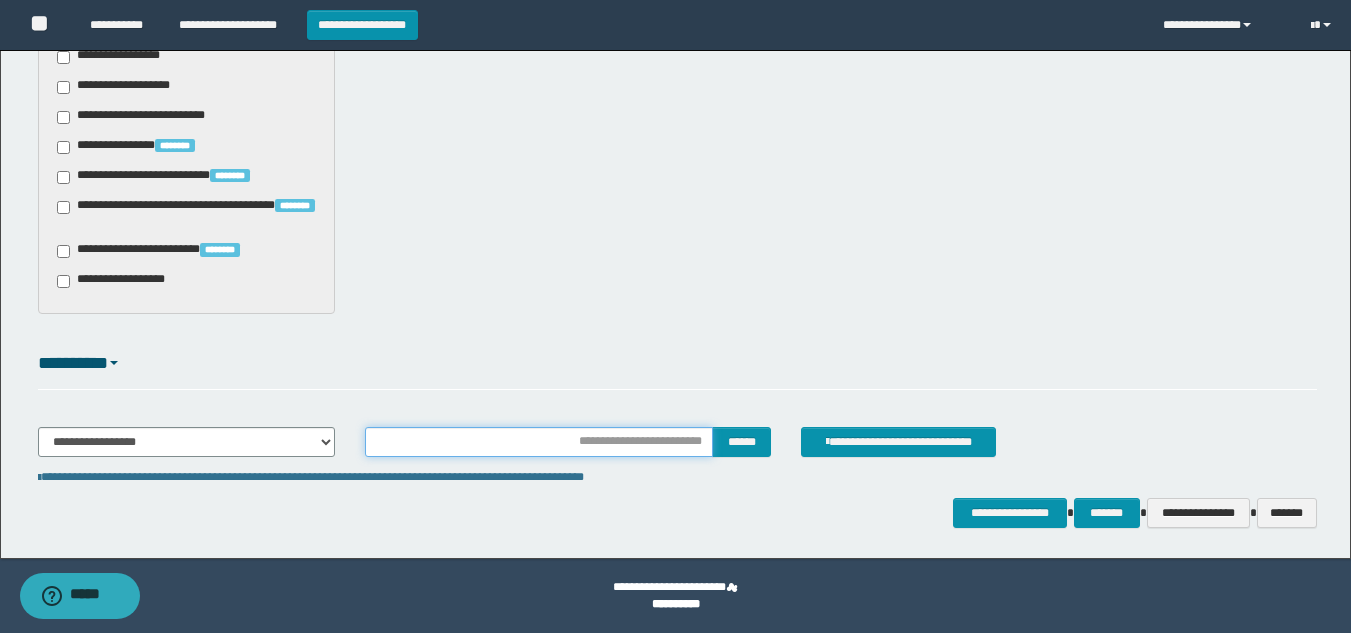 click at bounding box center (539, 442) 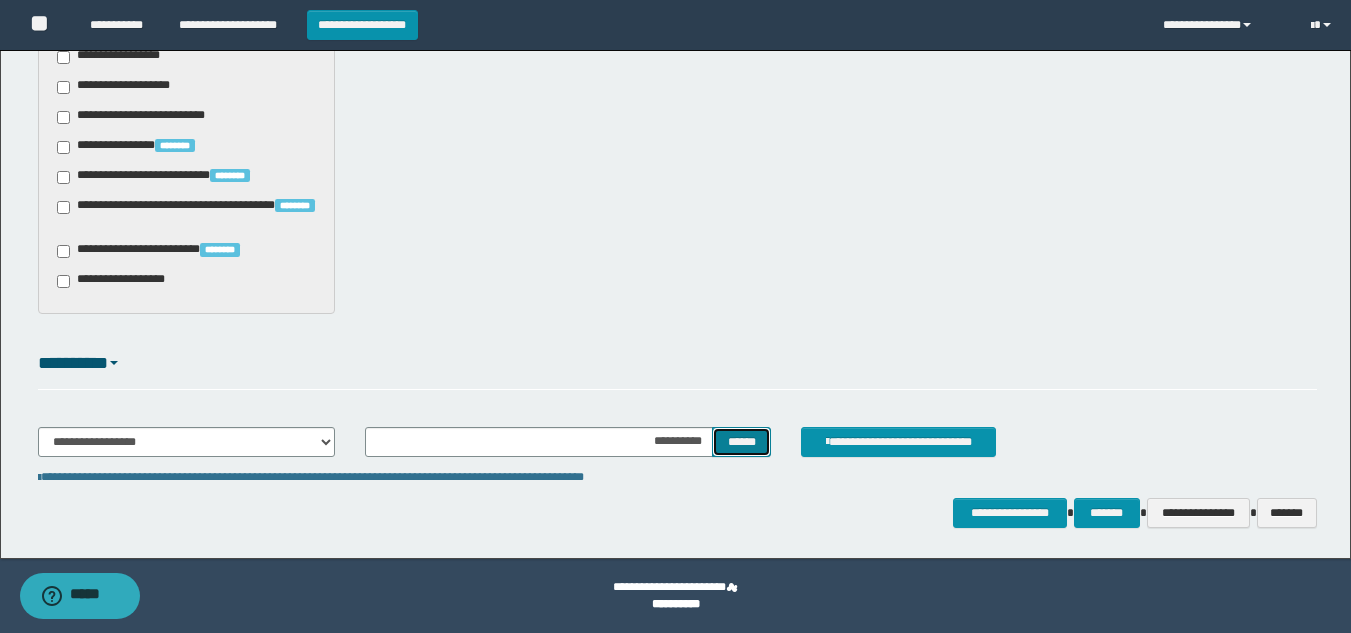 click on "******" at bounding box center (741, 442) 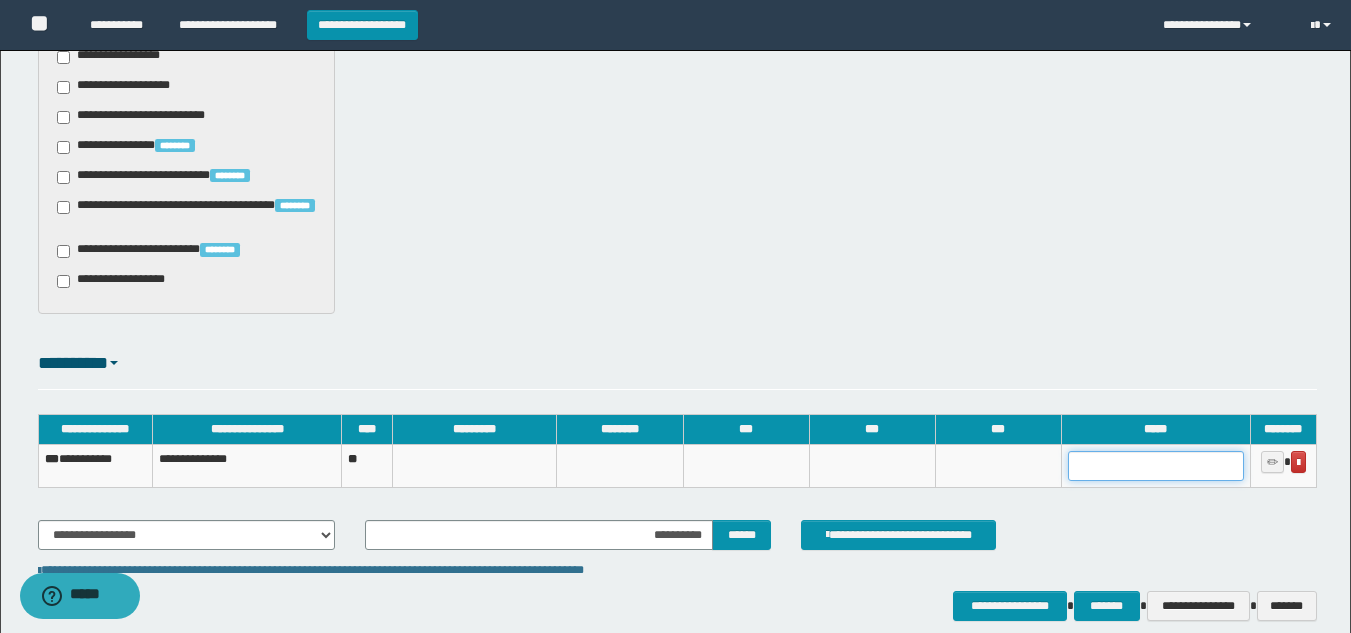 click at bounding box center [1156, 466] 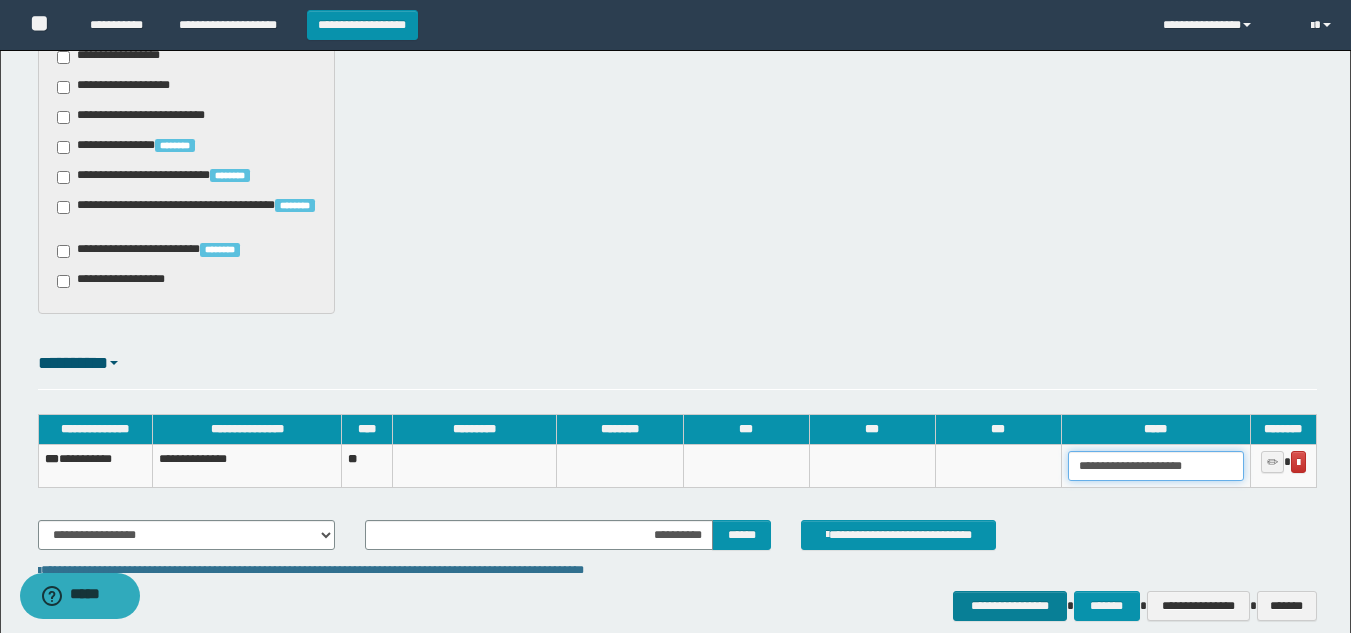 type on "**********" 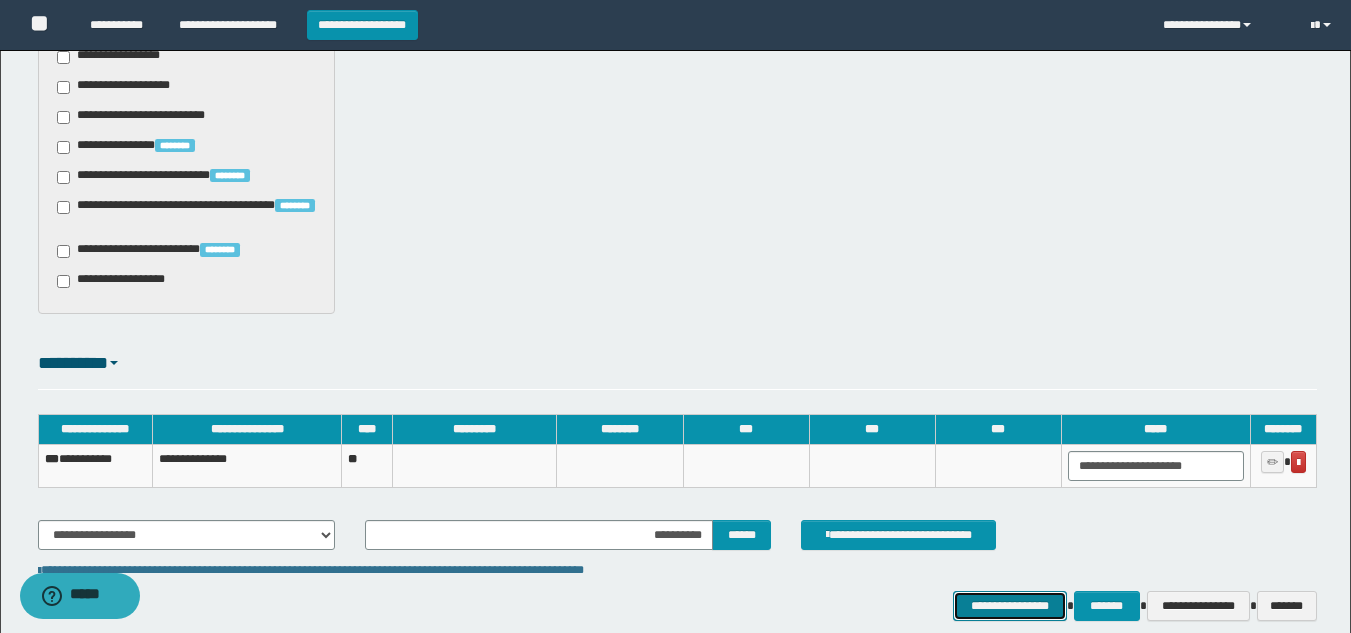 click on "**********" at bounding box center (1009, 606) 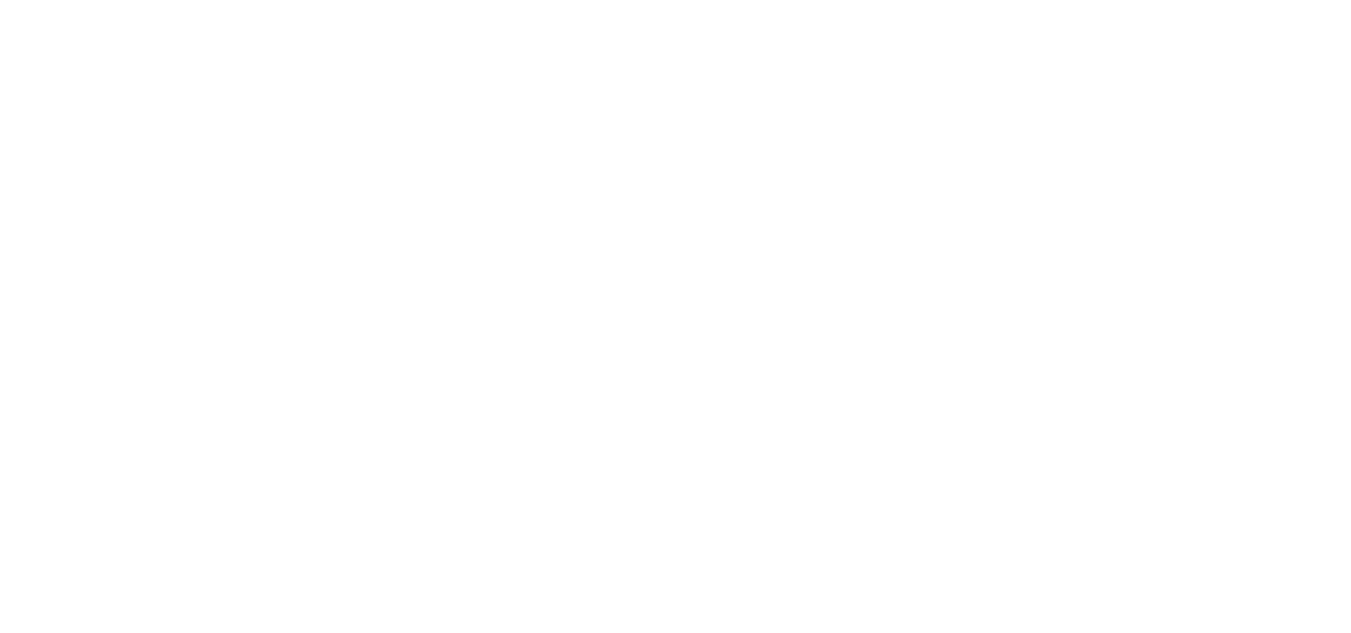 scroll, scrollTop: 0, scrollLeft: 0, axis: both 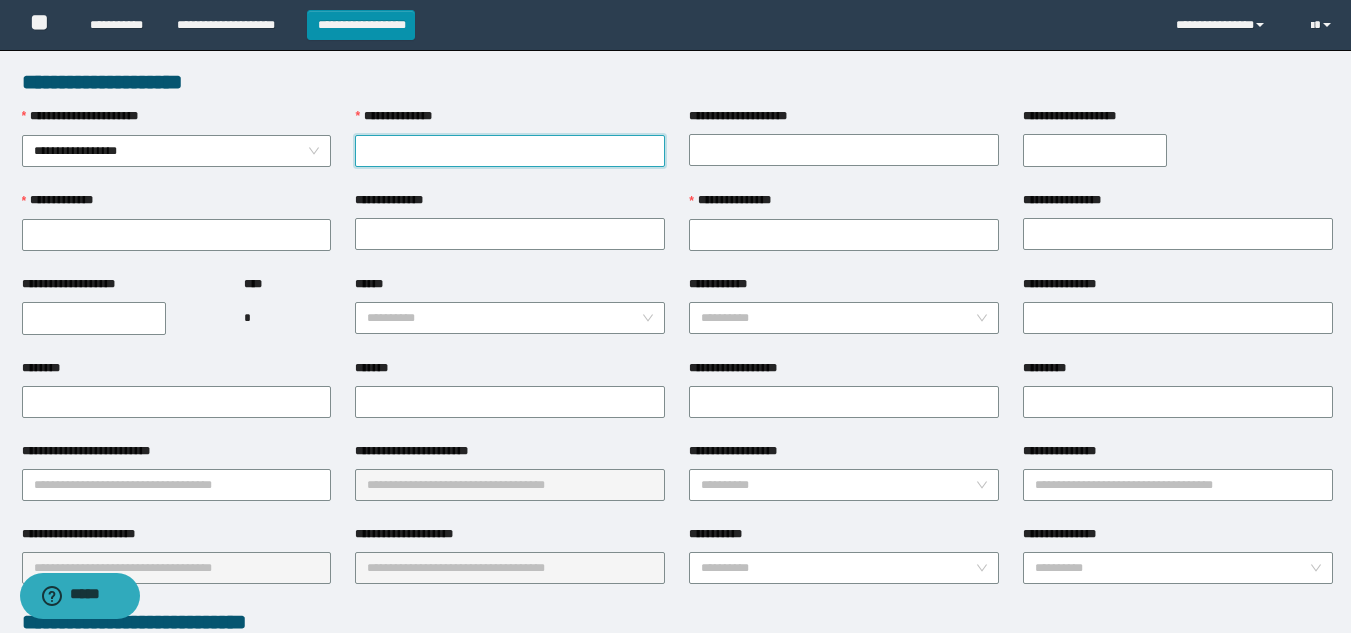 paste on "**********" 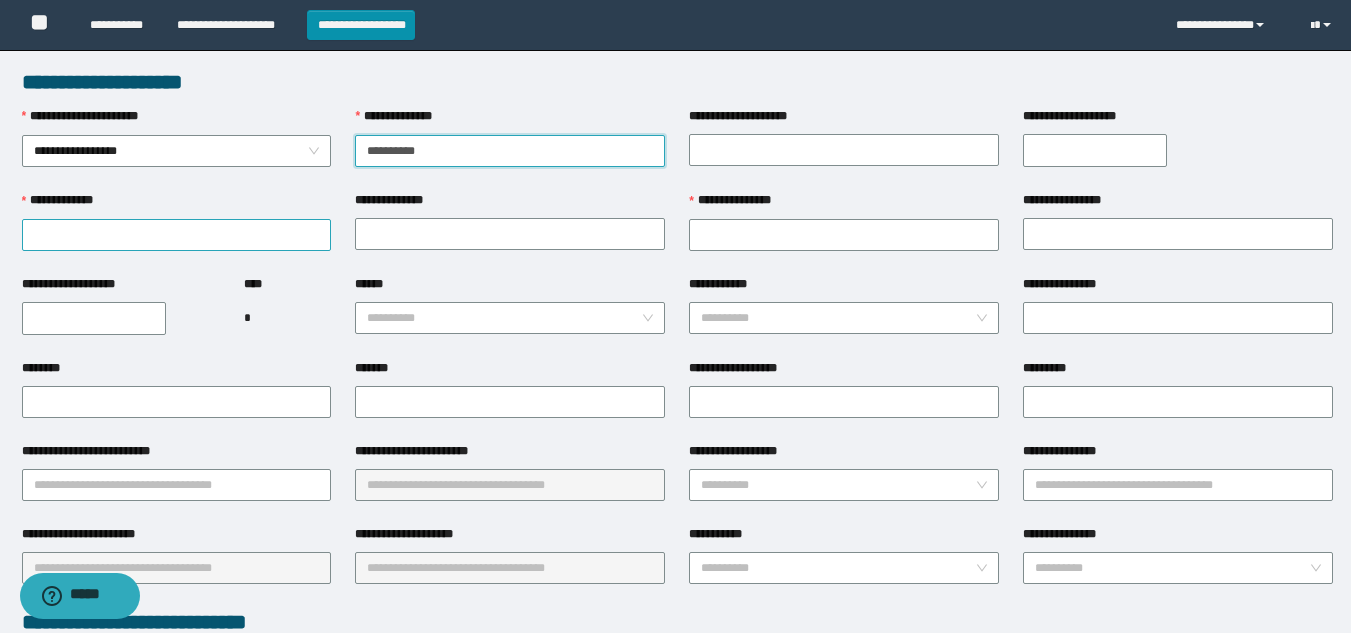 type on "**********" 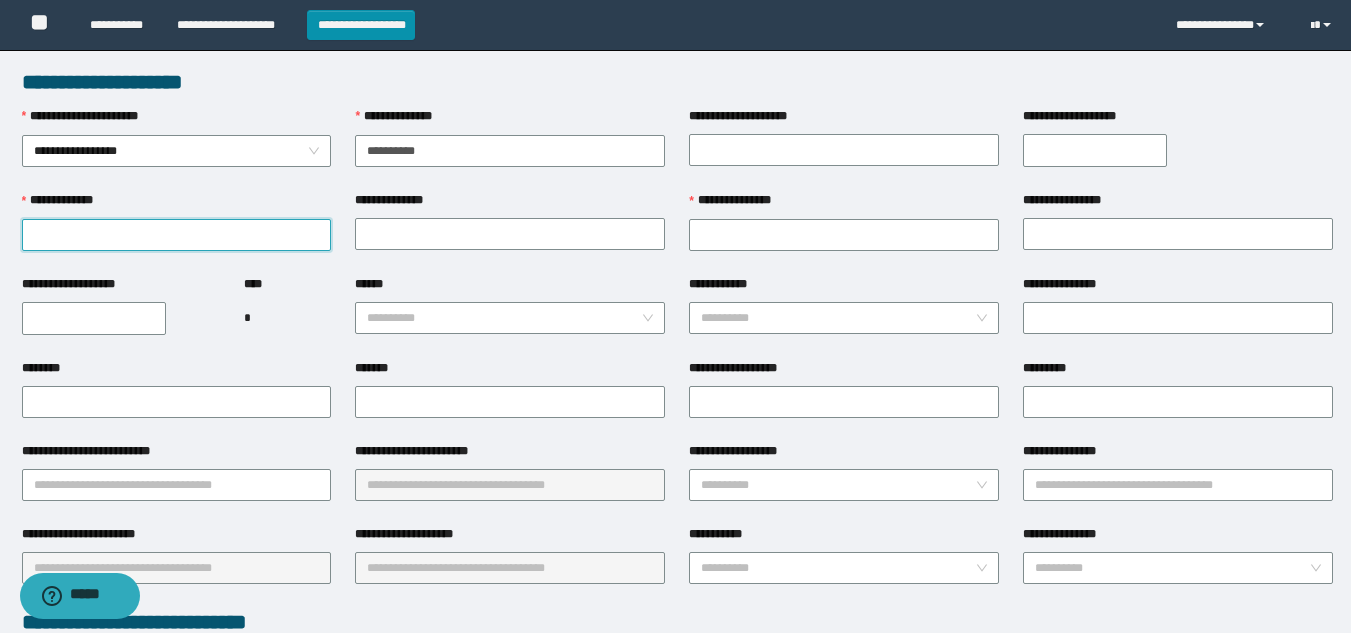 click on "**********" at bounding box center (177, 235) 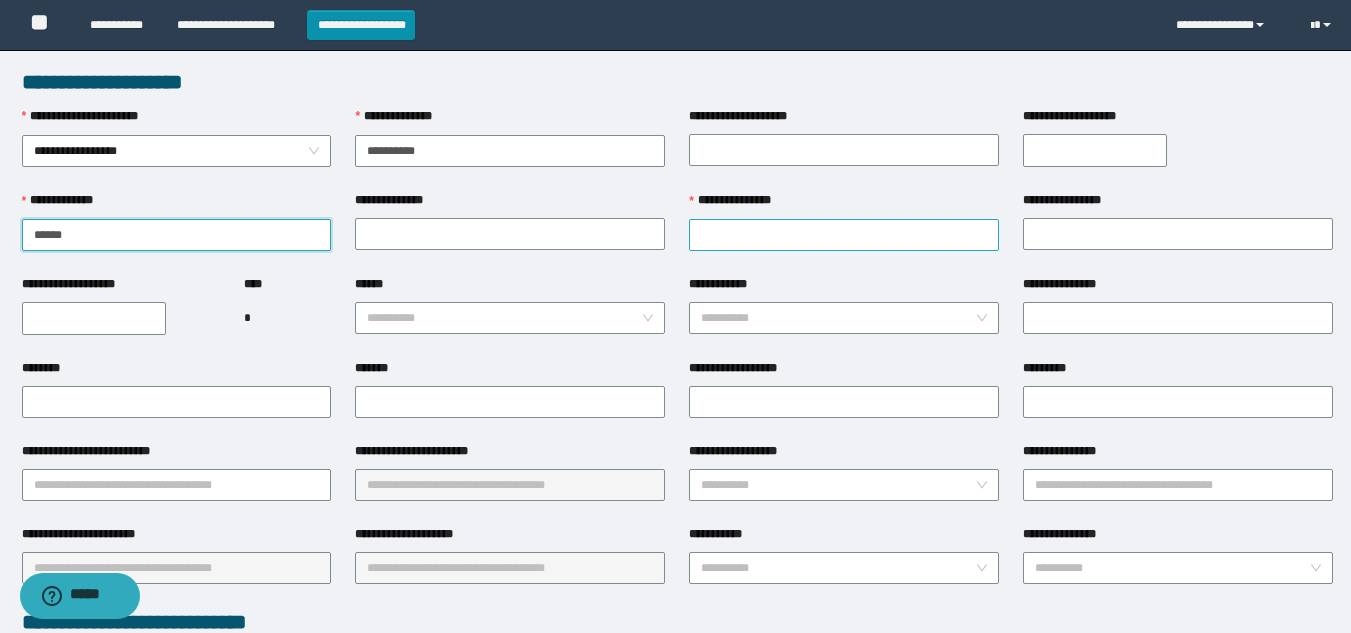 type on "******" 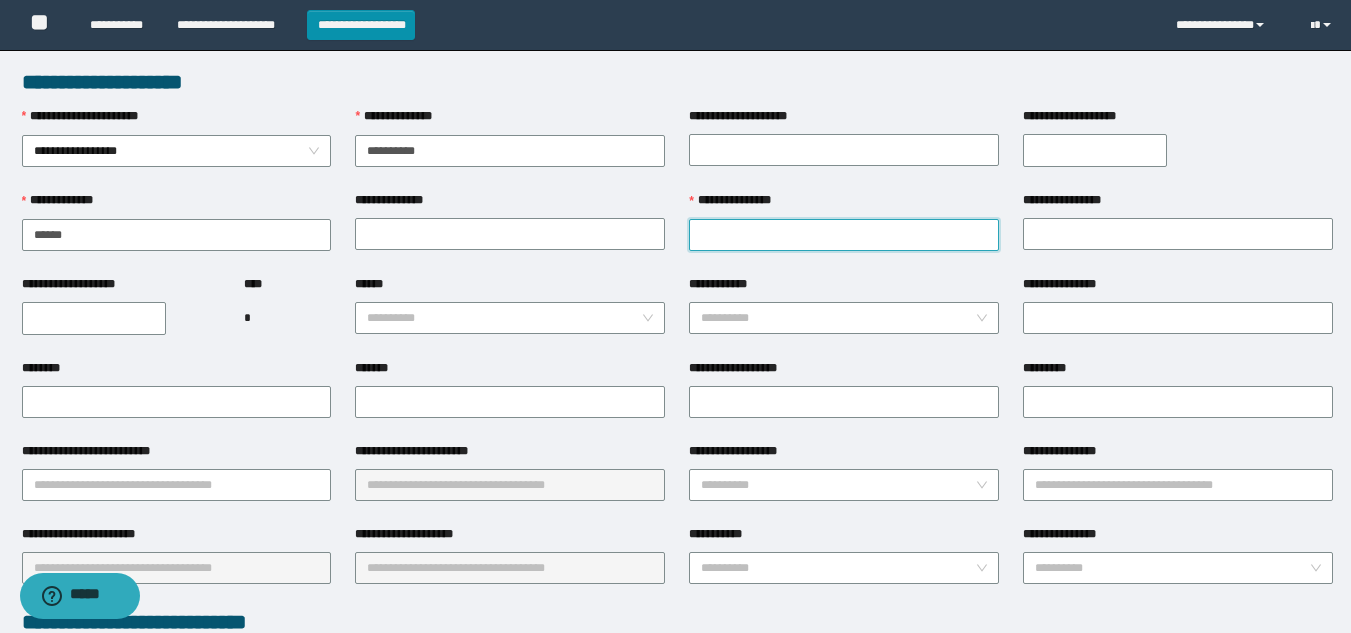 click on "**********" at bounding box center [844, 235] 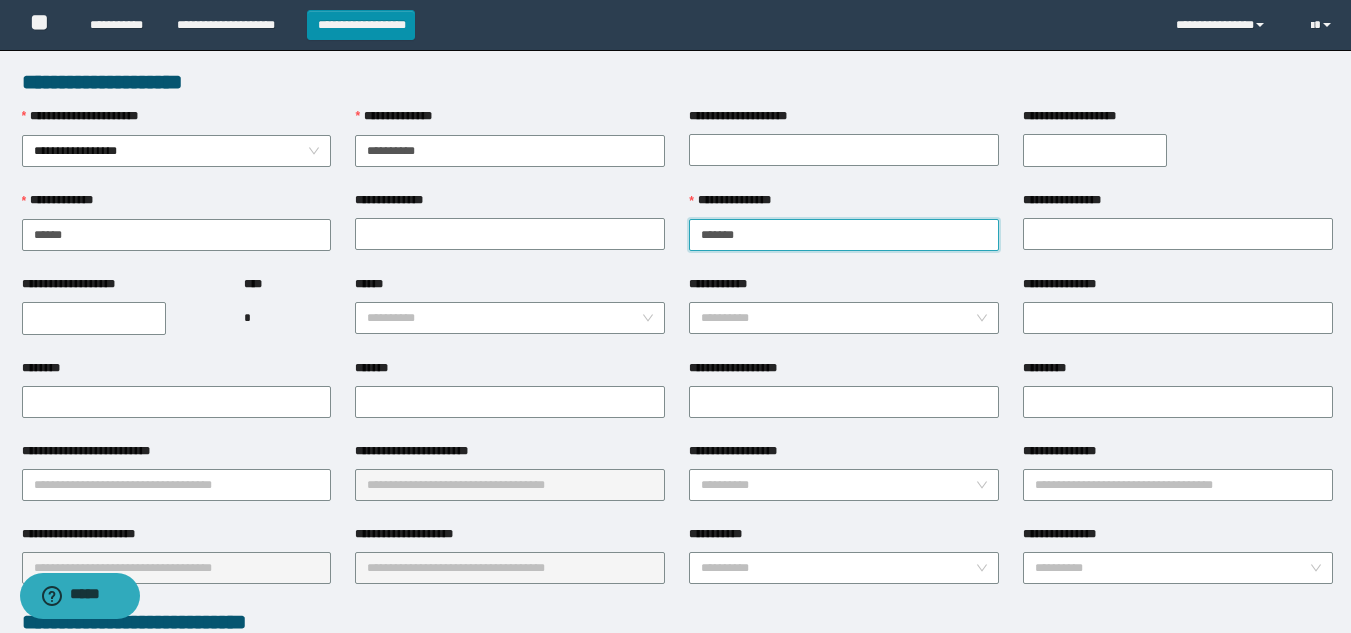type on "*******" 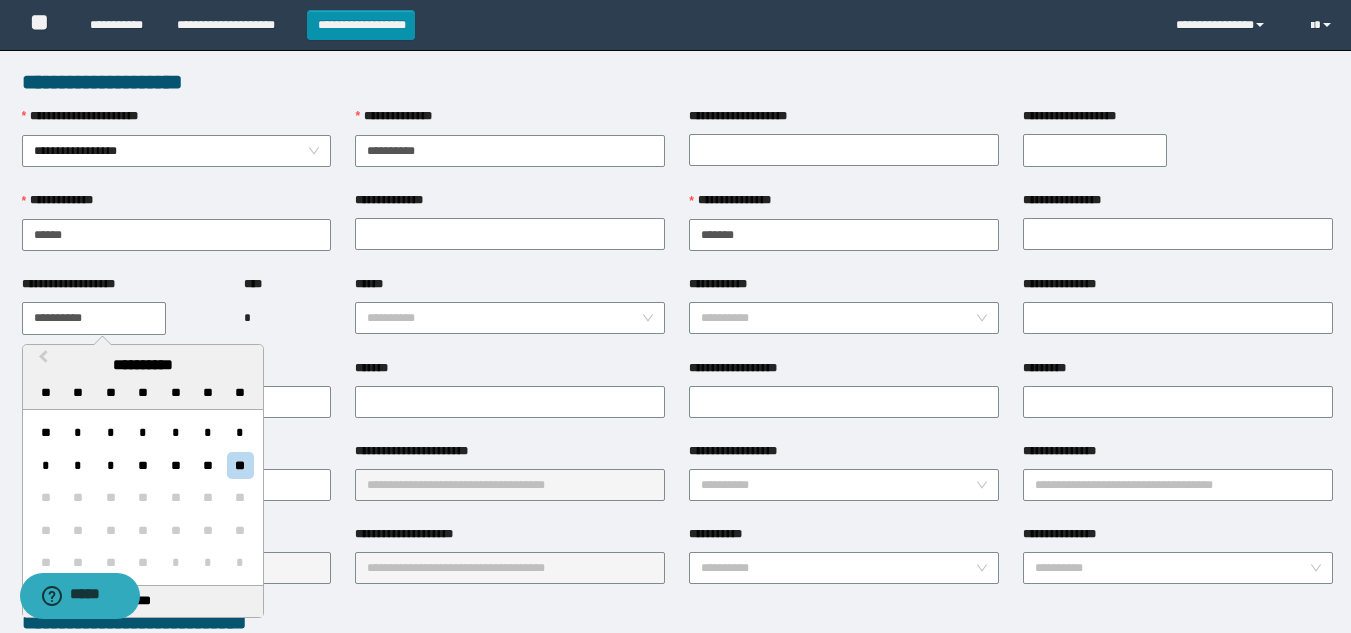 click on "**********" at bounding box center (94, 318) 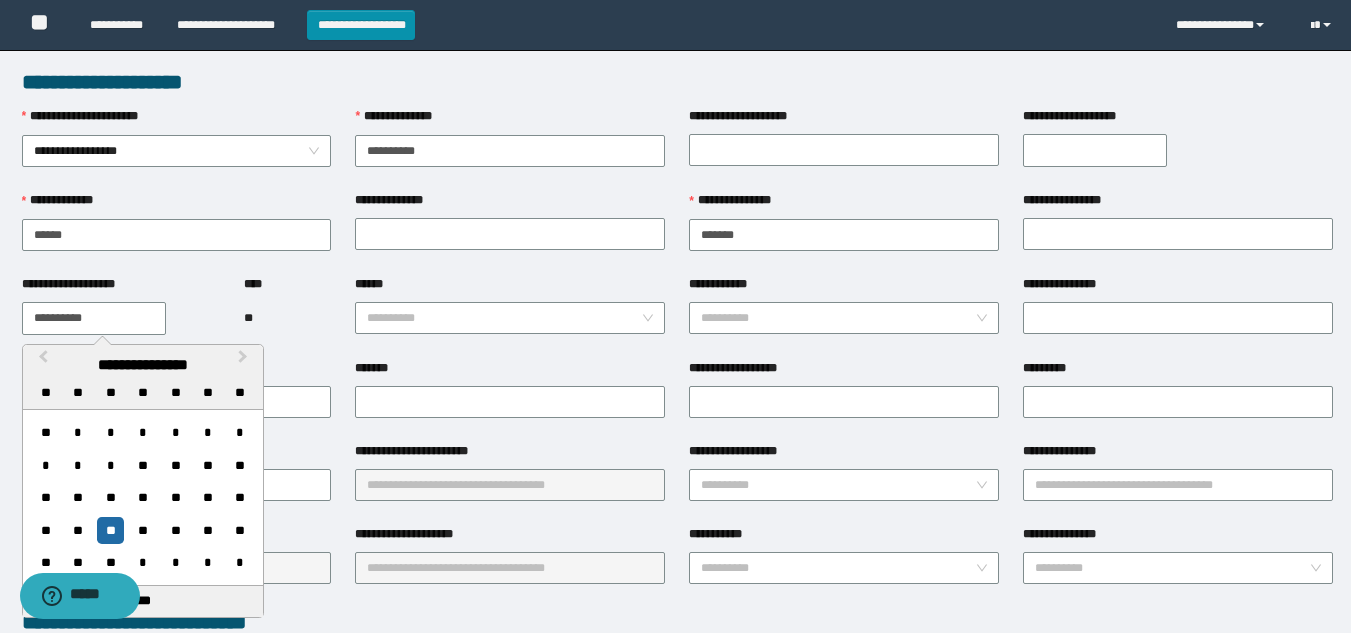 type on "**********" 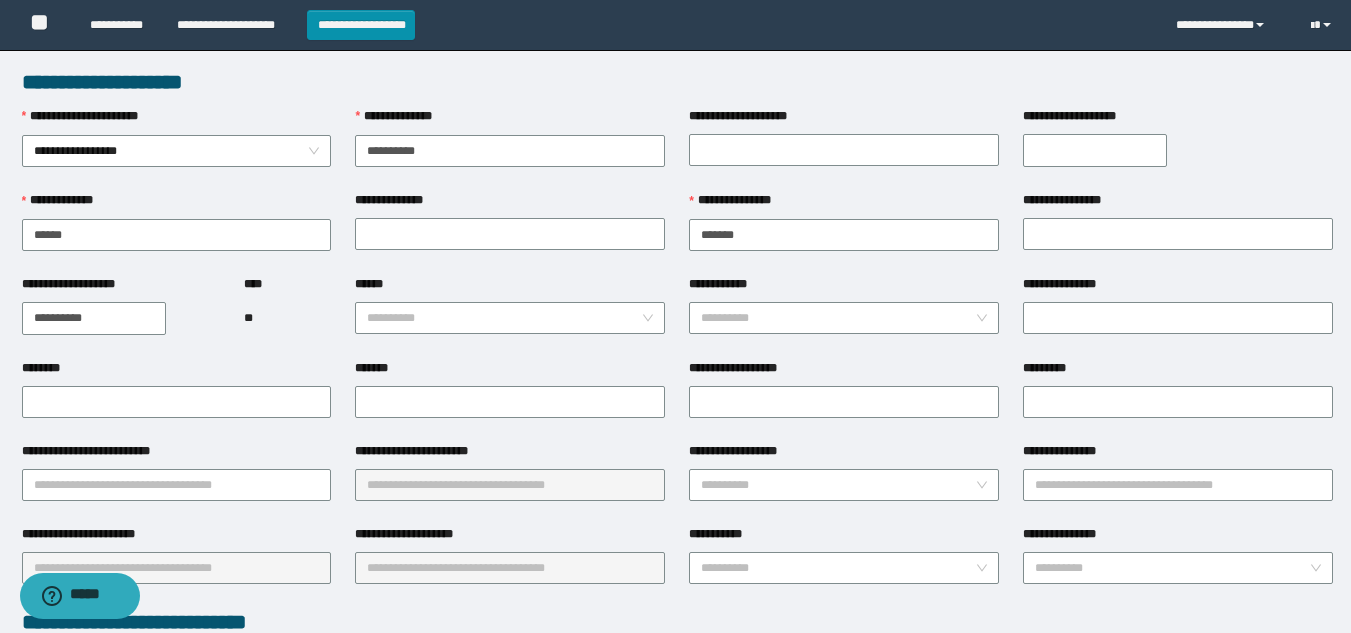 click on "*******" at bounding box center [510, 372] 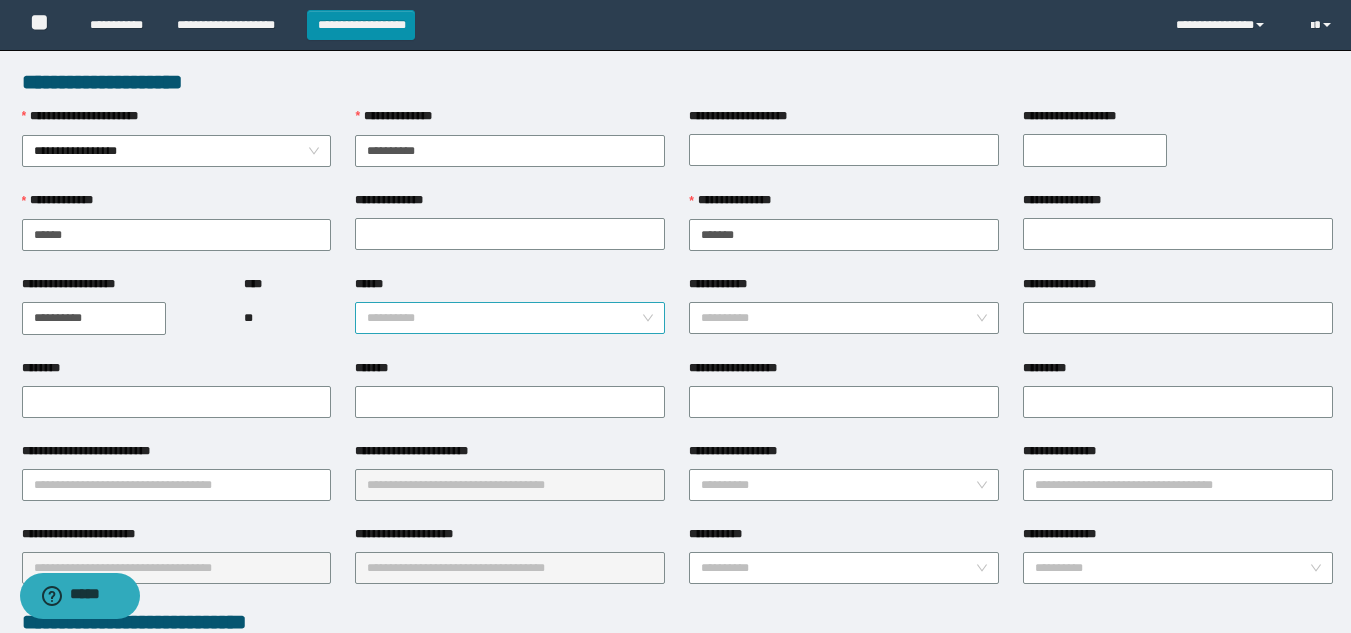 click on "******" at bounding box center [504, 318] 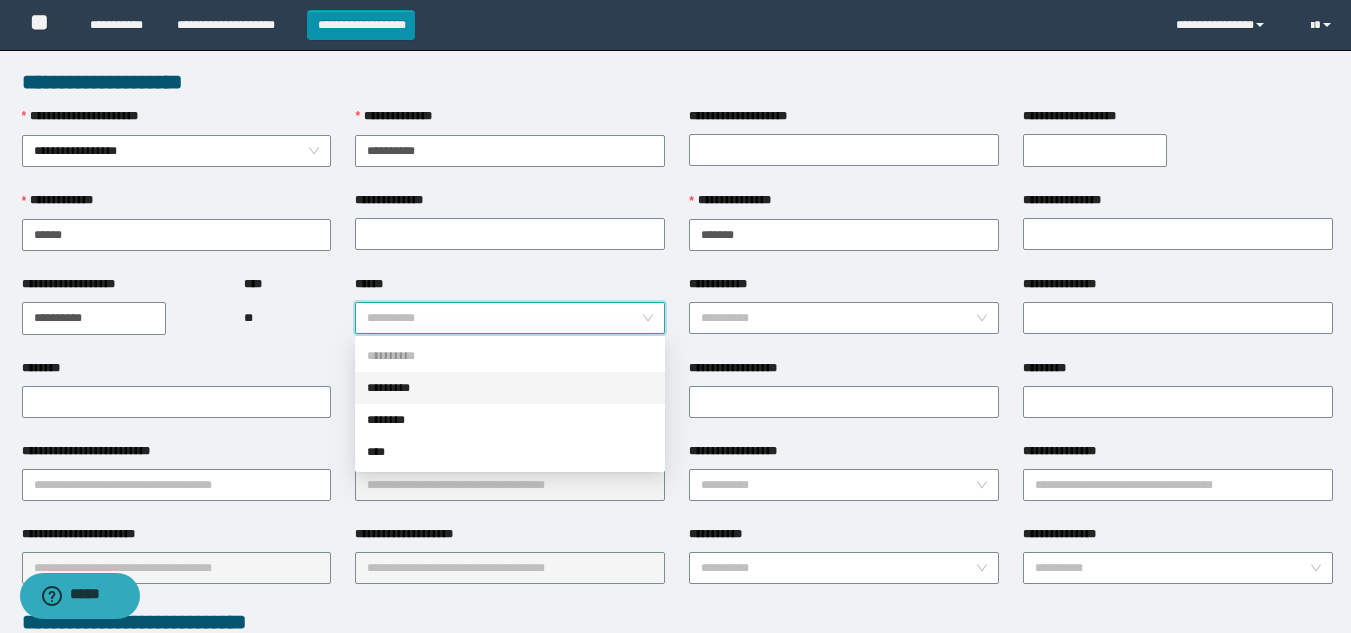click on "*********" at bounding box center (510, 388) 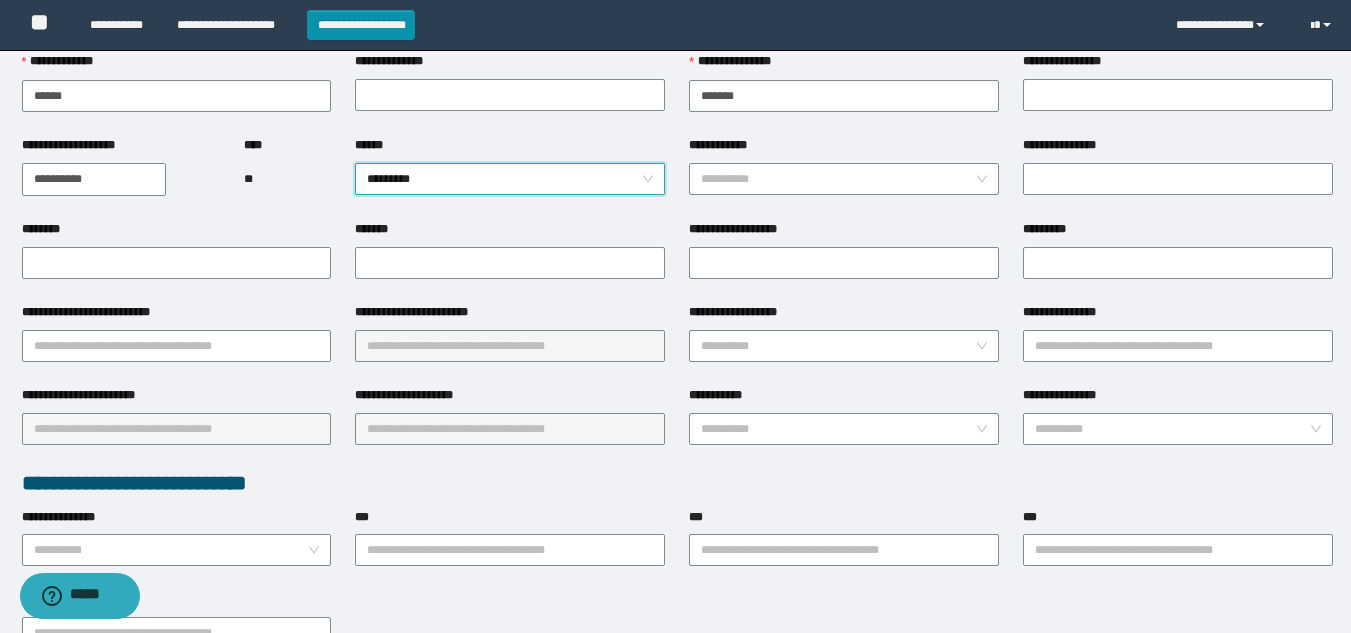 scroll, scrollTop: 142, scrollLeft: 0, axis: vertical 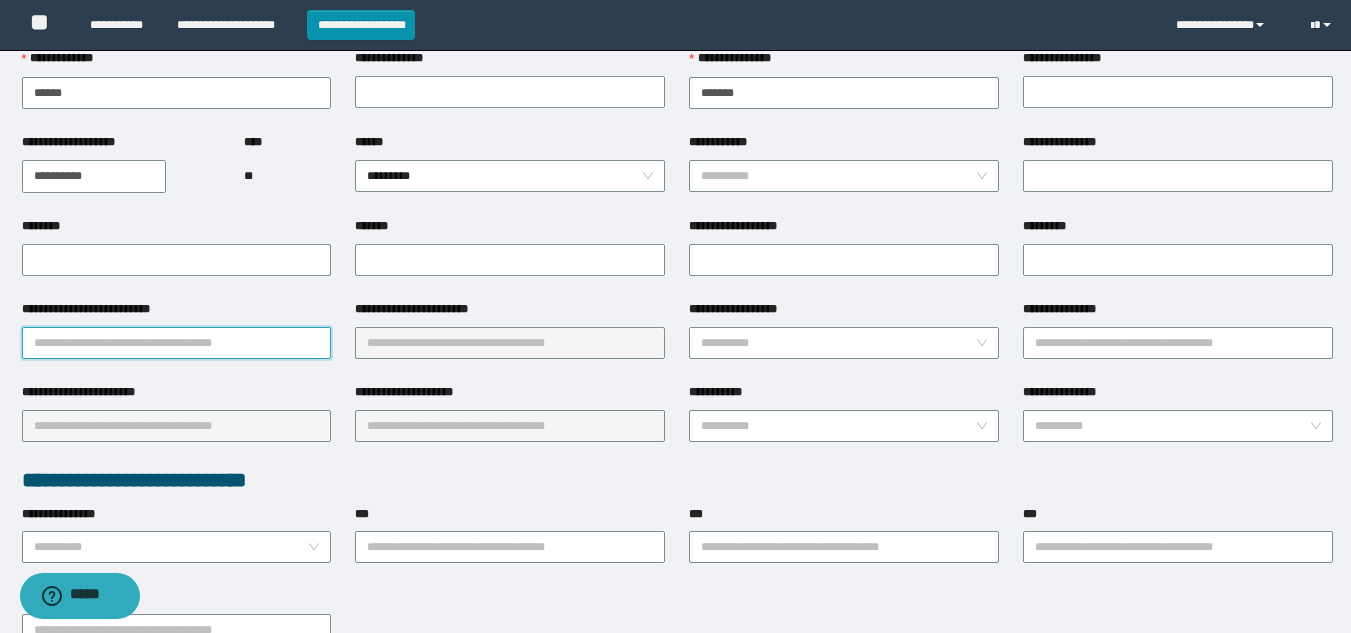 click on "**********" at bounding box center [177, 343] 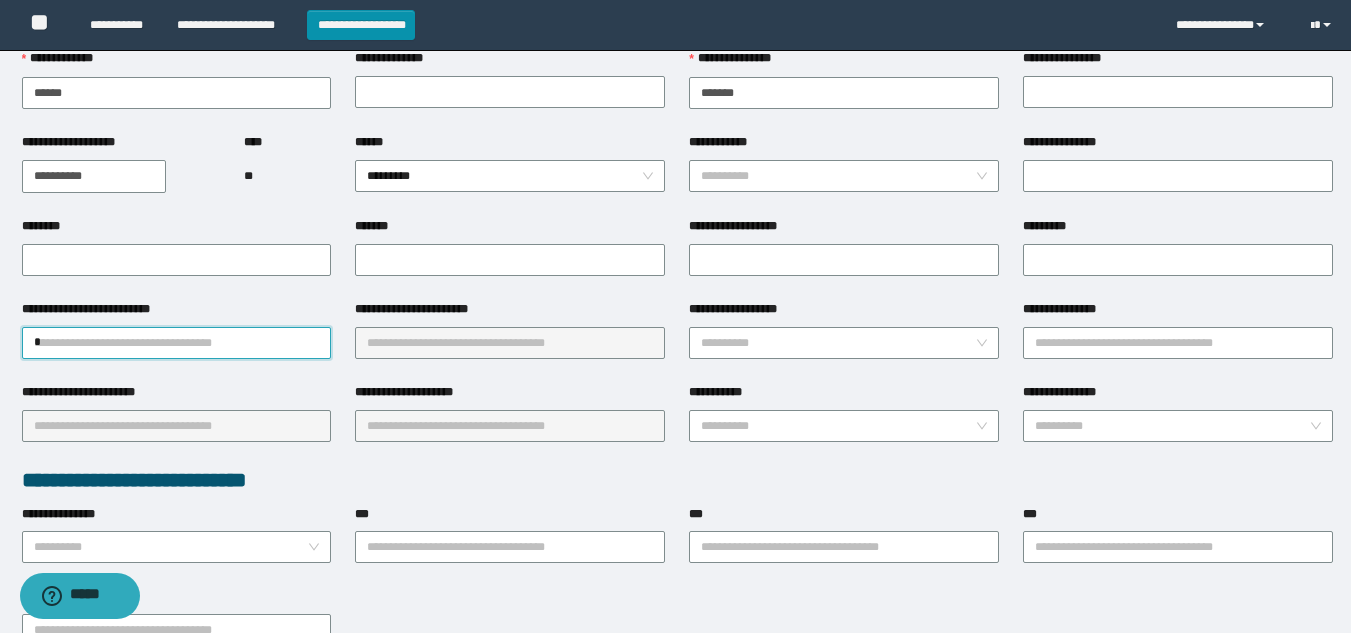 type on "**" 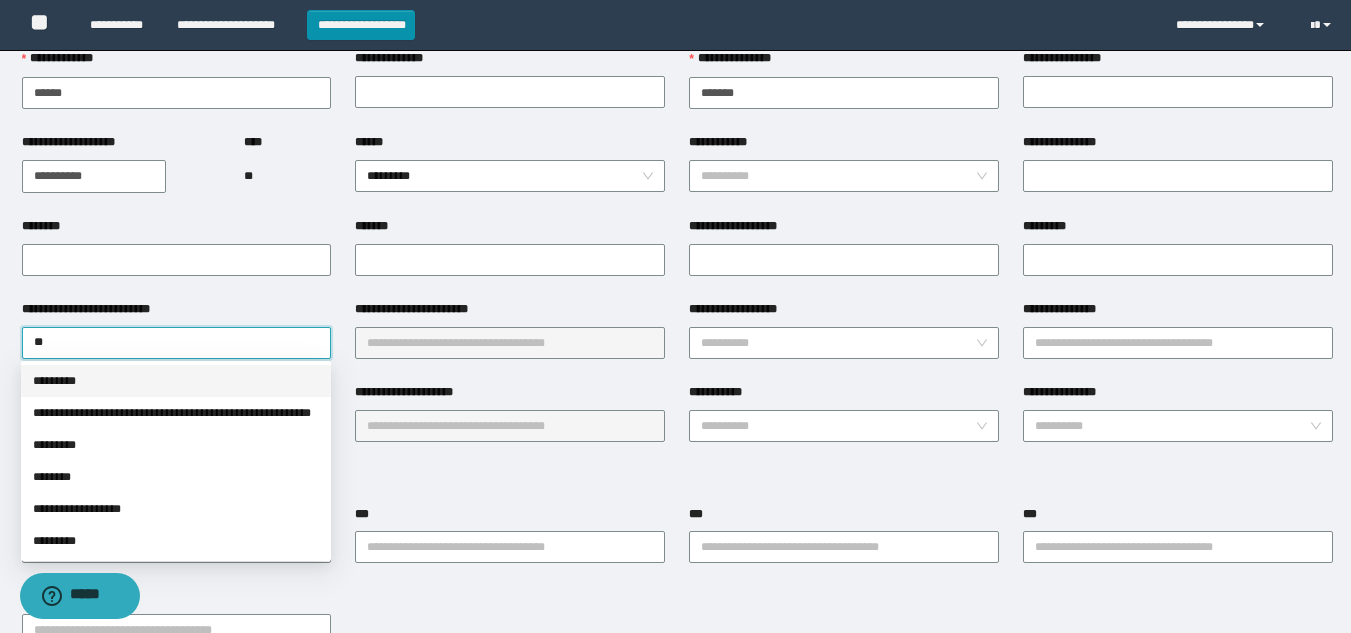 click on "*********" at bounding box center [176, 381] 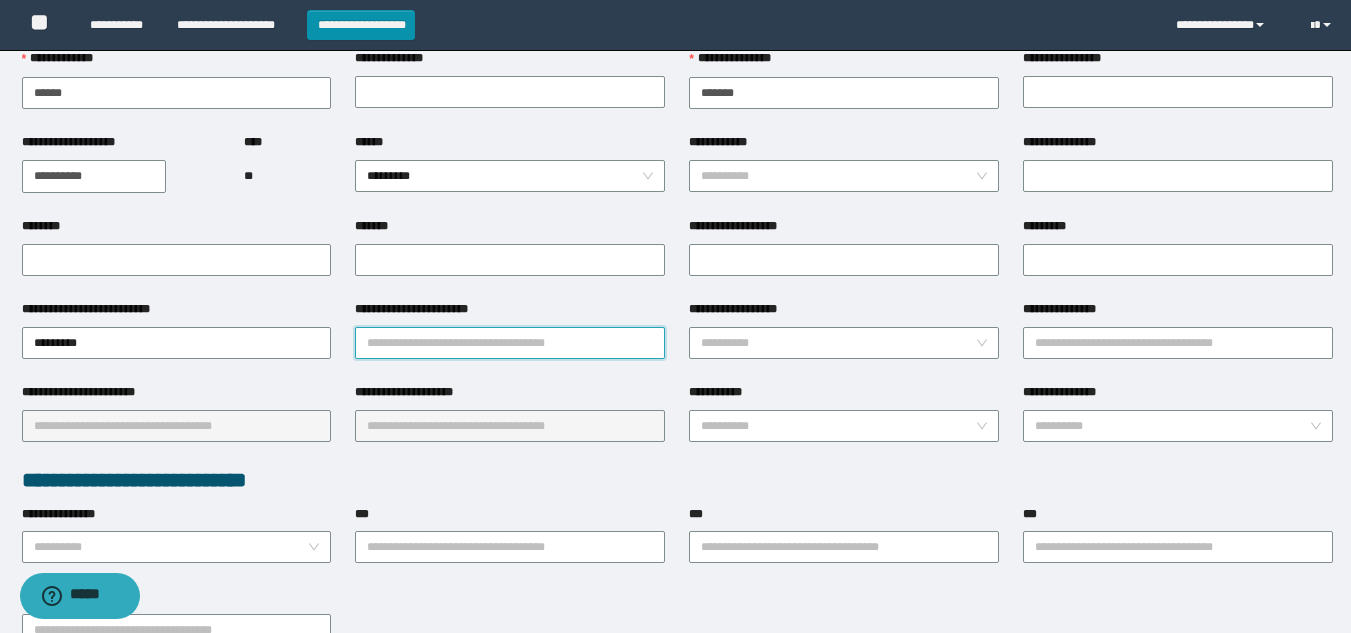 click on "**********" at bounding box center (510, 343) 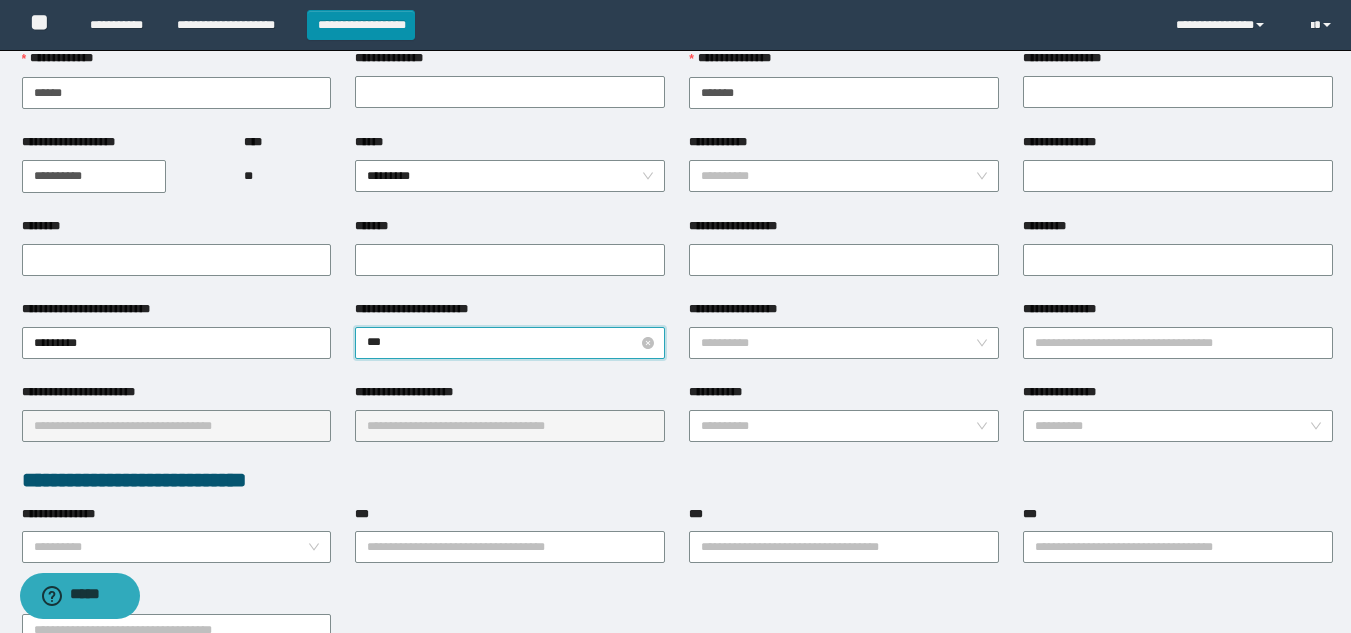 type on "****" 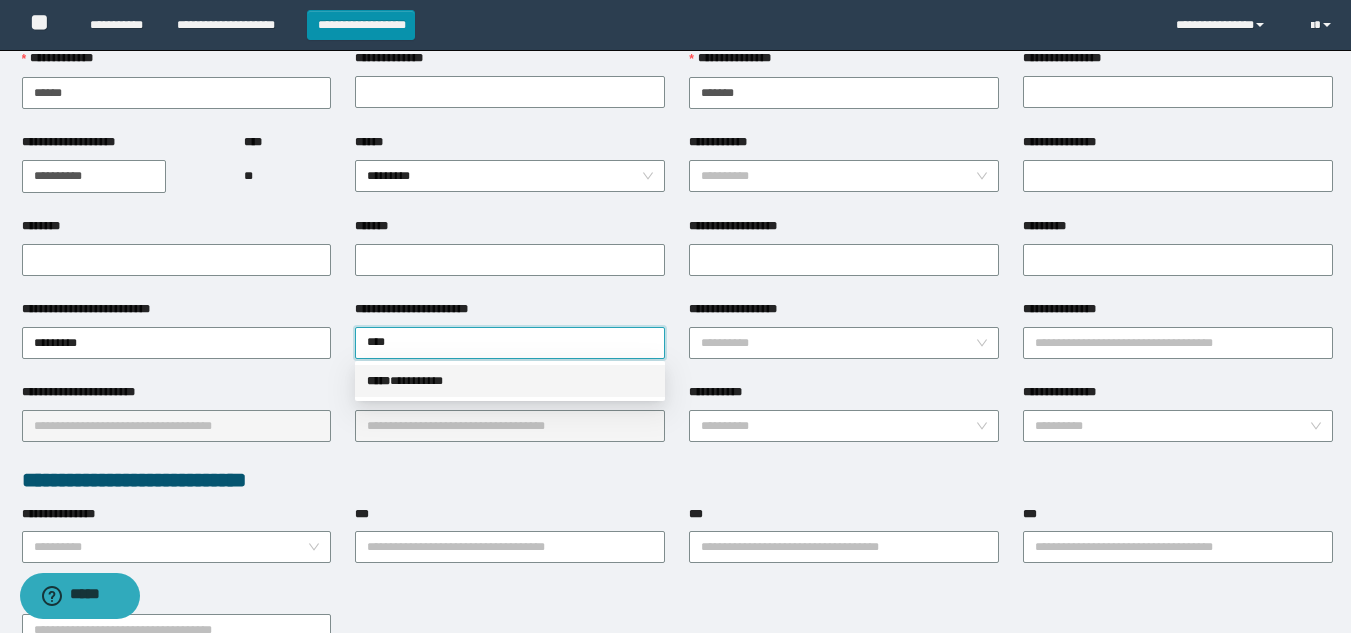 click on "***** * ********" at bounding box center (510, 381) 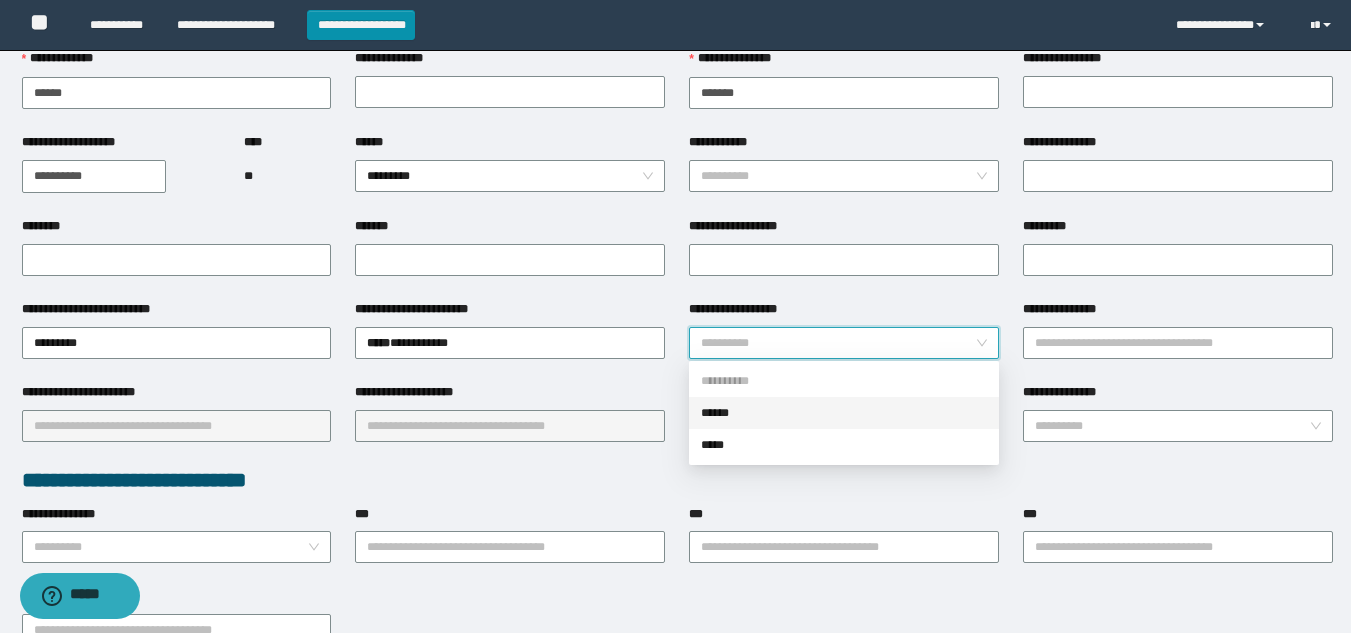 click on "**********" at bounding box center [838, 343] 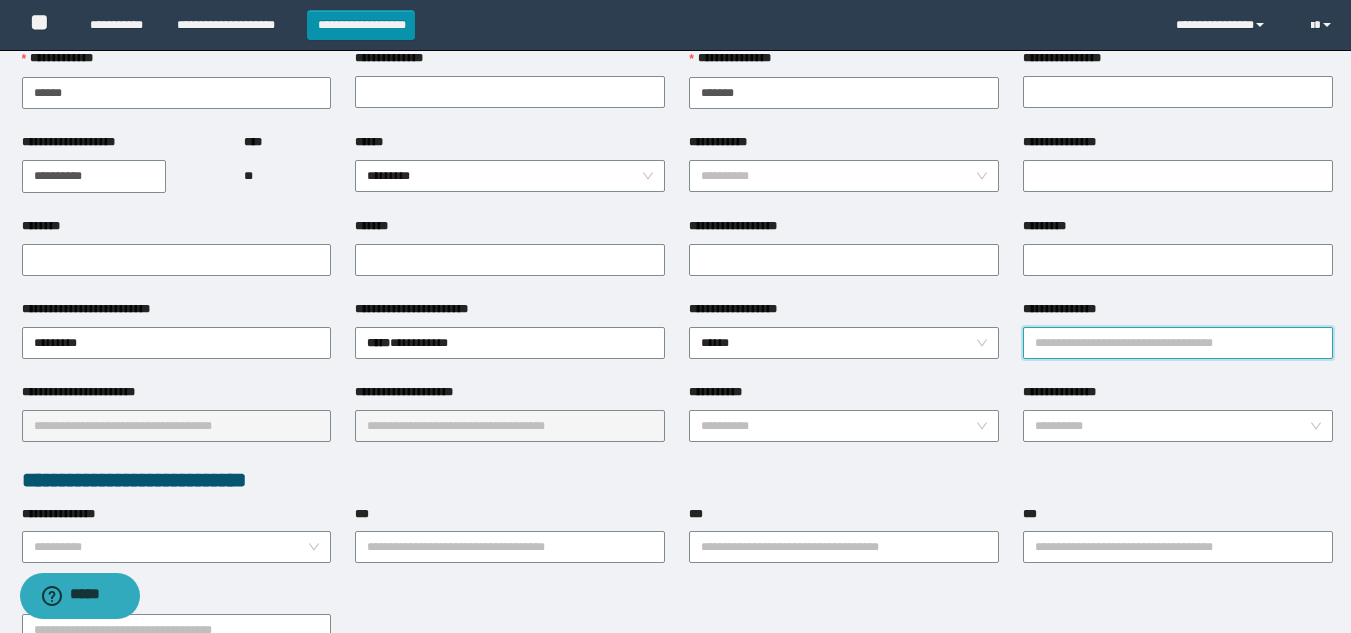 click on "**********" at bounding box center [1178, 343] 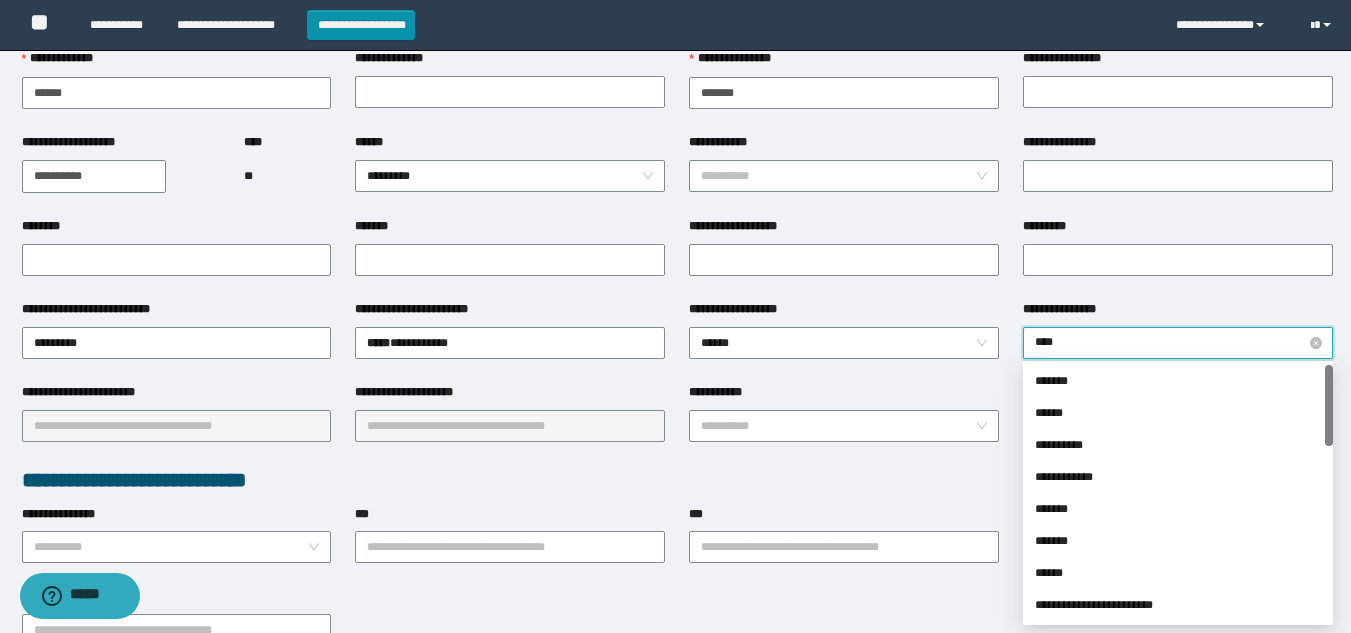 type on "*****" 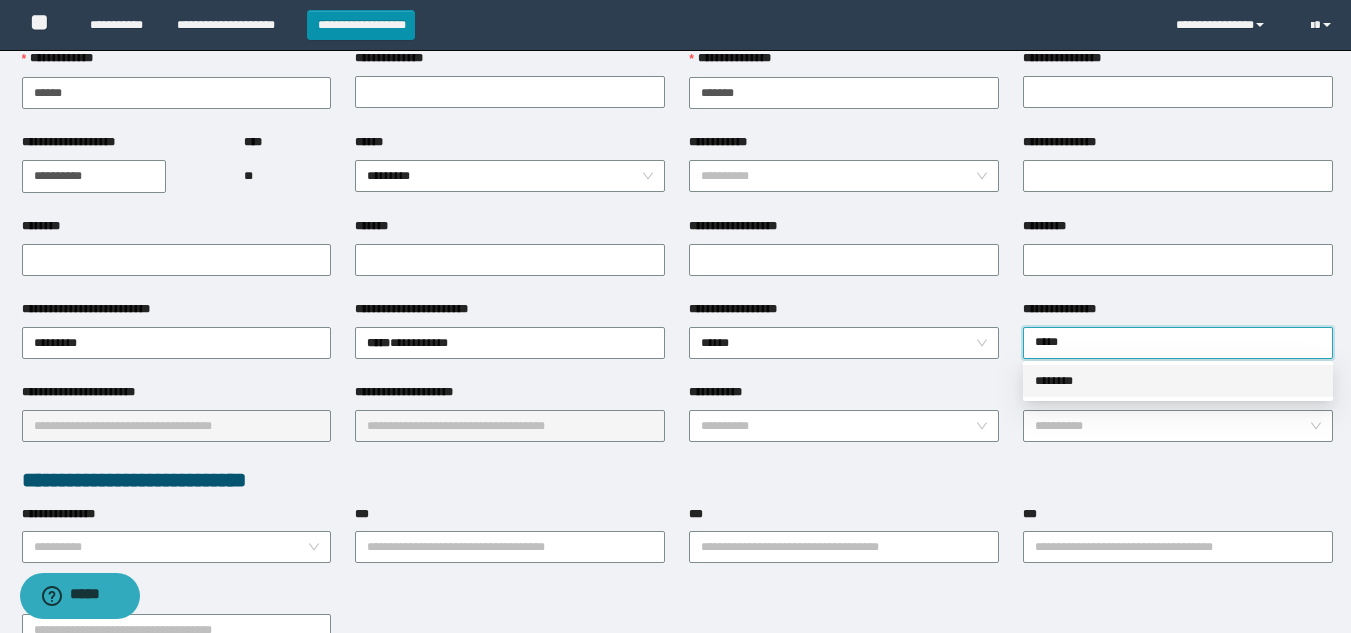 click on "********" at bounding box center (1178, 381) 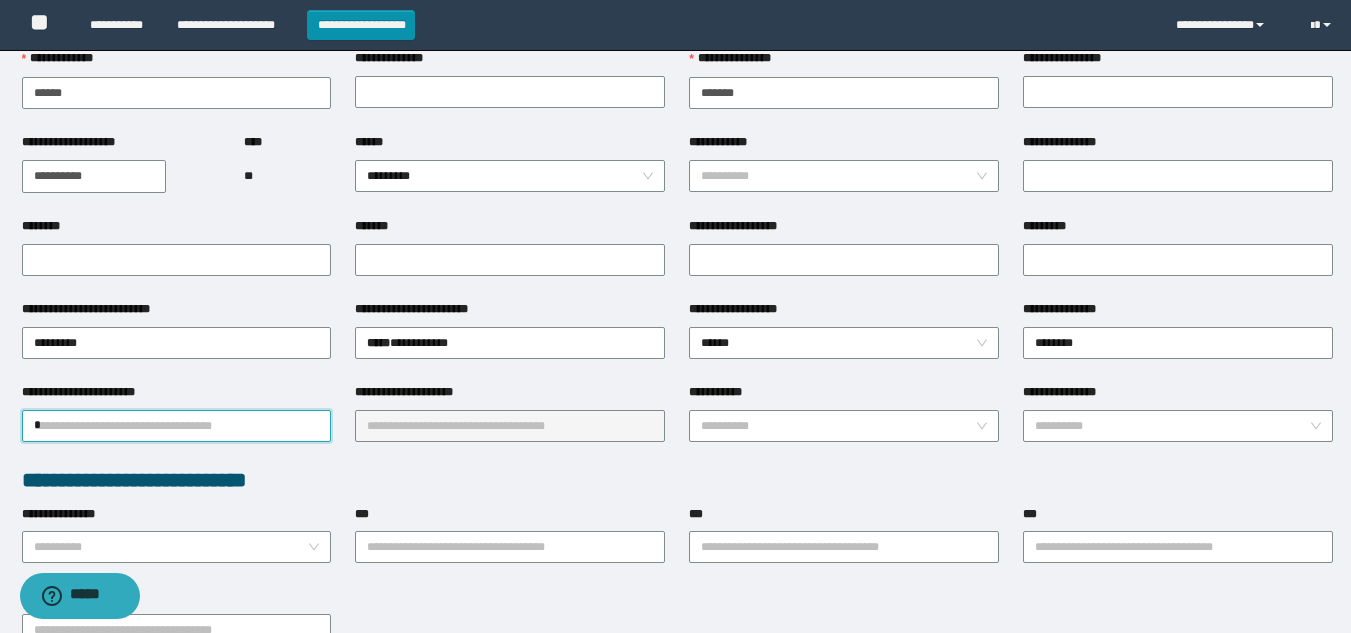 click on "*" at bounding box center [177, 426] 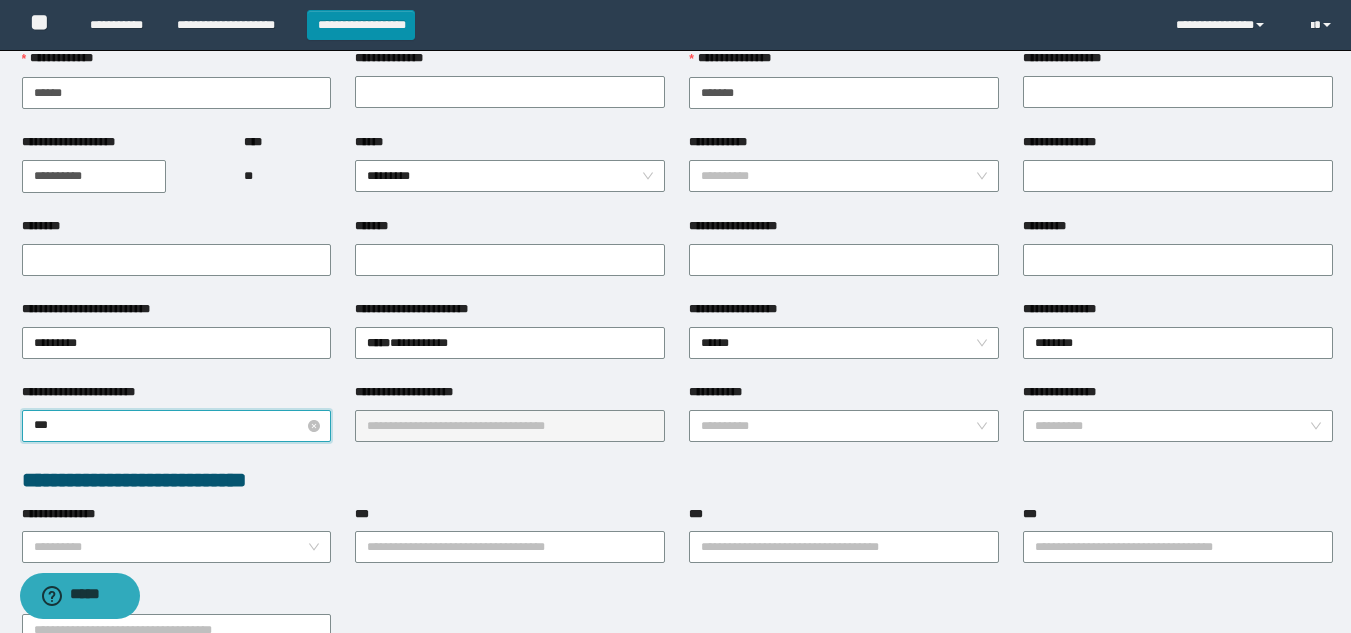 type on "****" 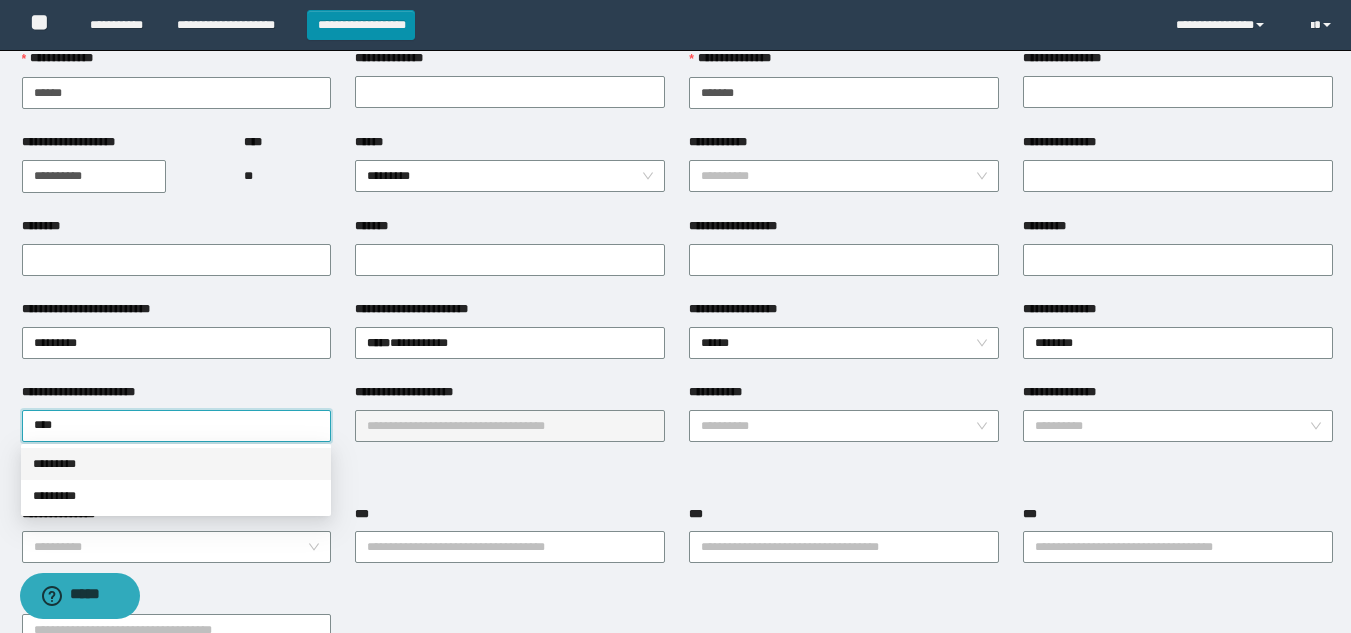 click on "*********" at bounding box center [176, 464] 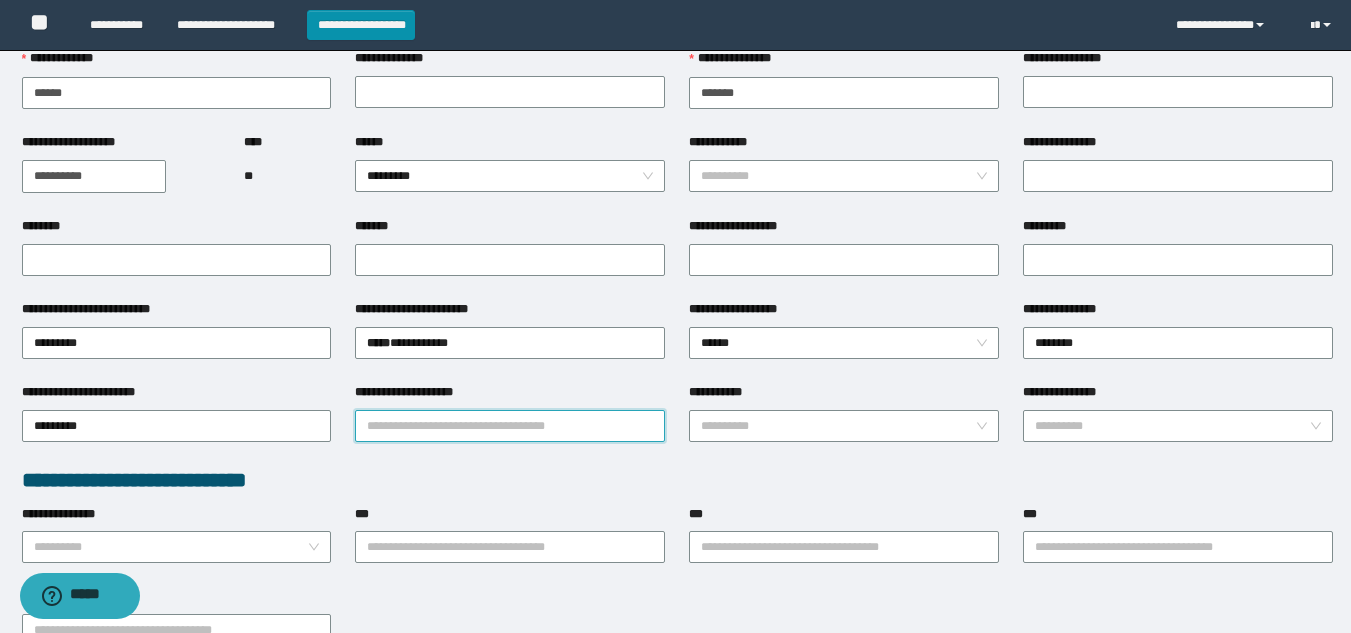 click on "**********" at bounding box center (510, 426) 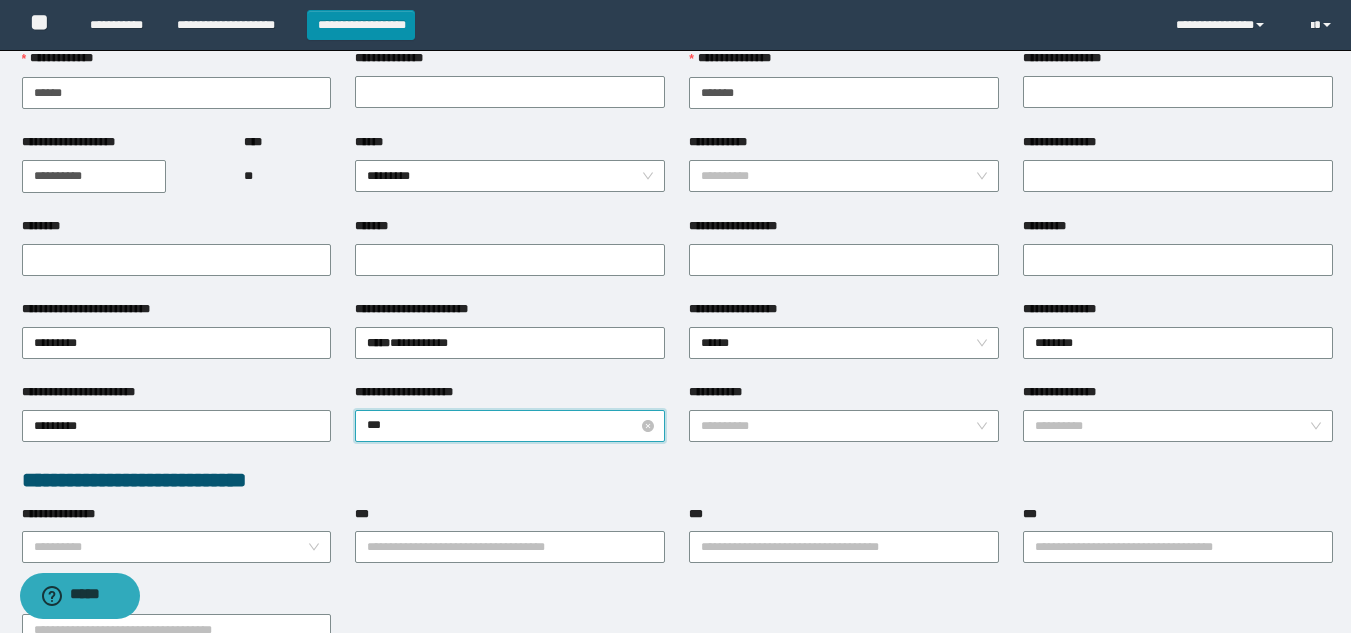 type on "****" 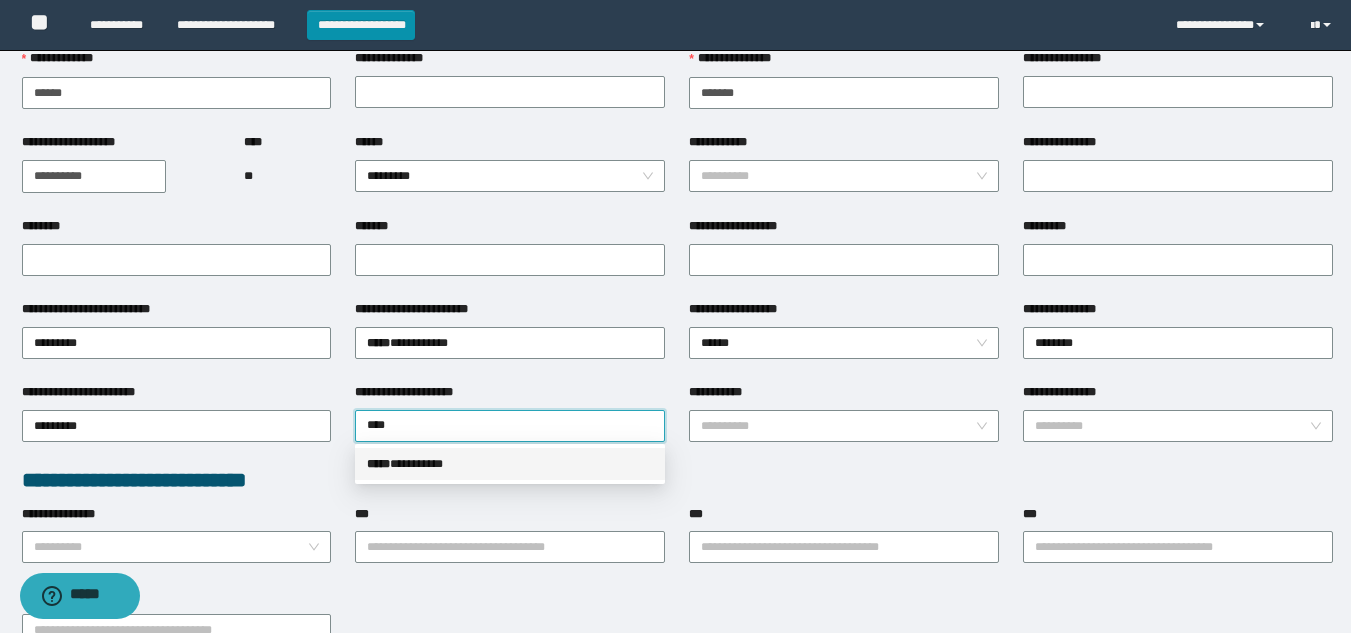 click on "***** * ********" at bounding box center (510, 464) 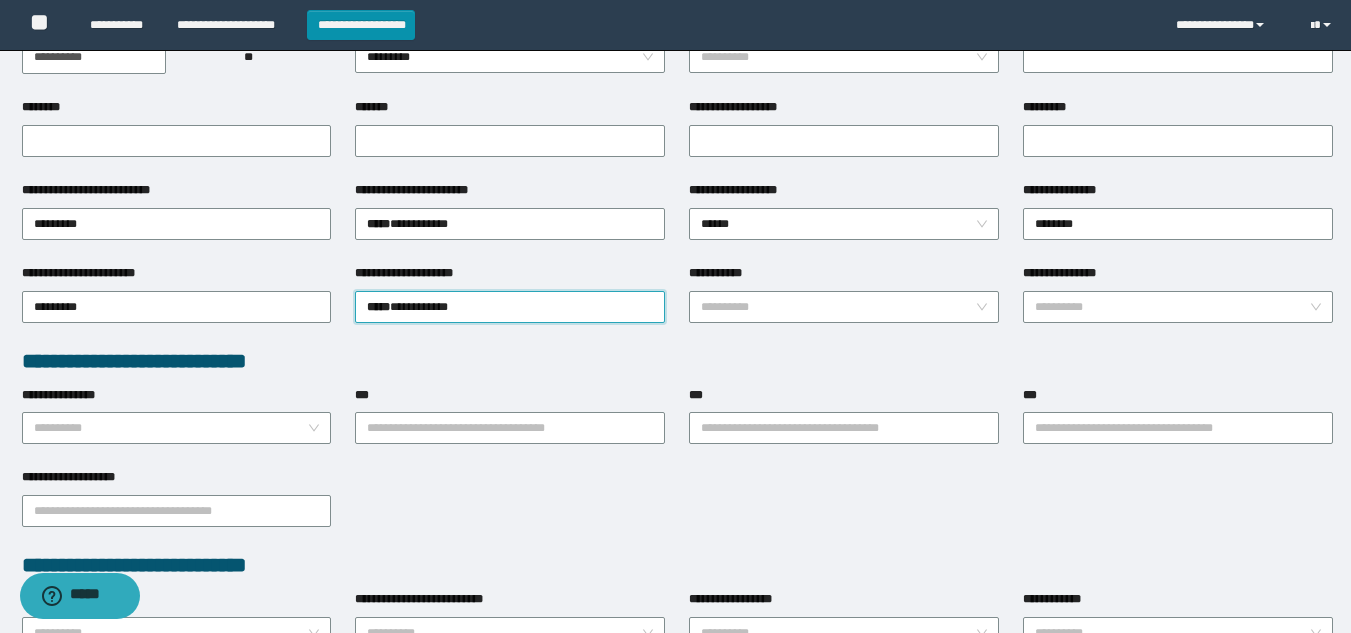 scroll, scrollTop: 289, scrollLeft: 0, axis: vertical 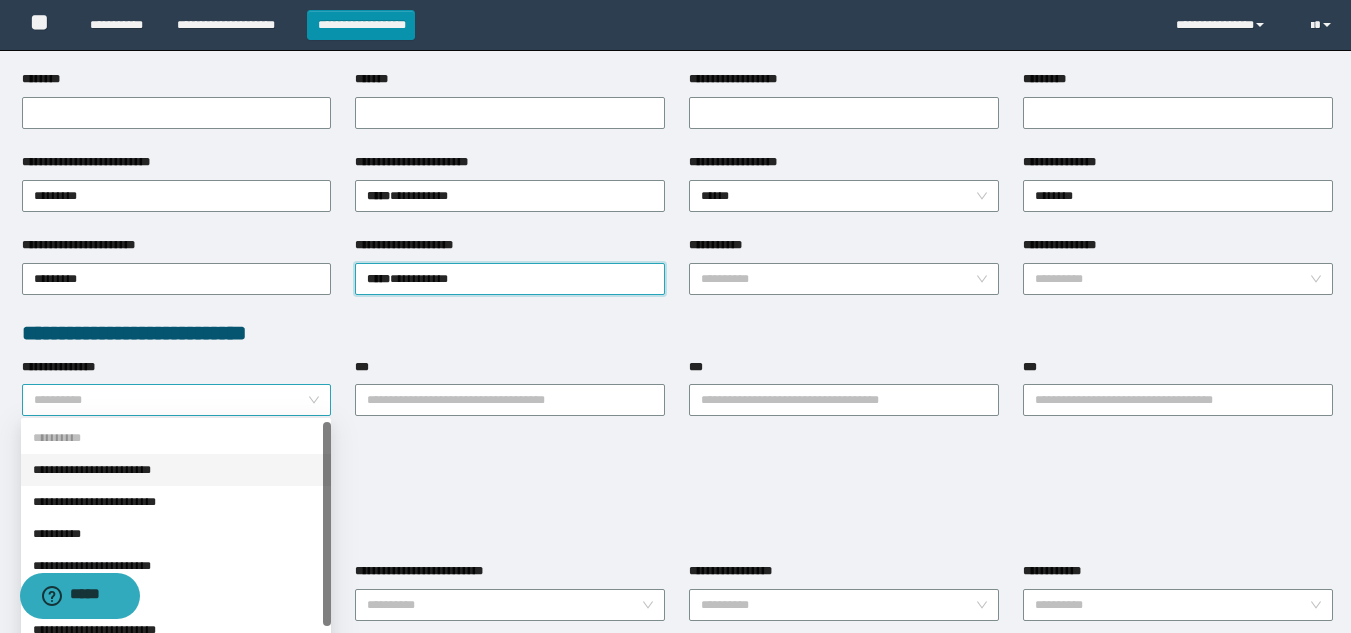 click on "**********" at bounding box center [177, 400] 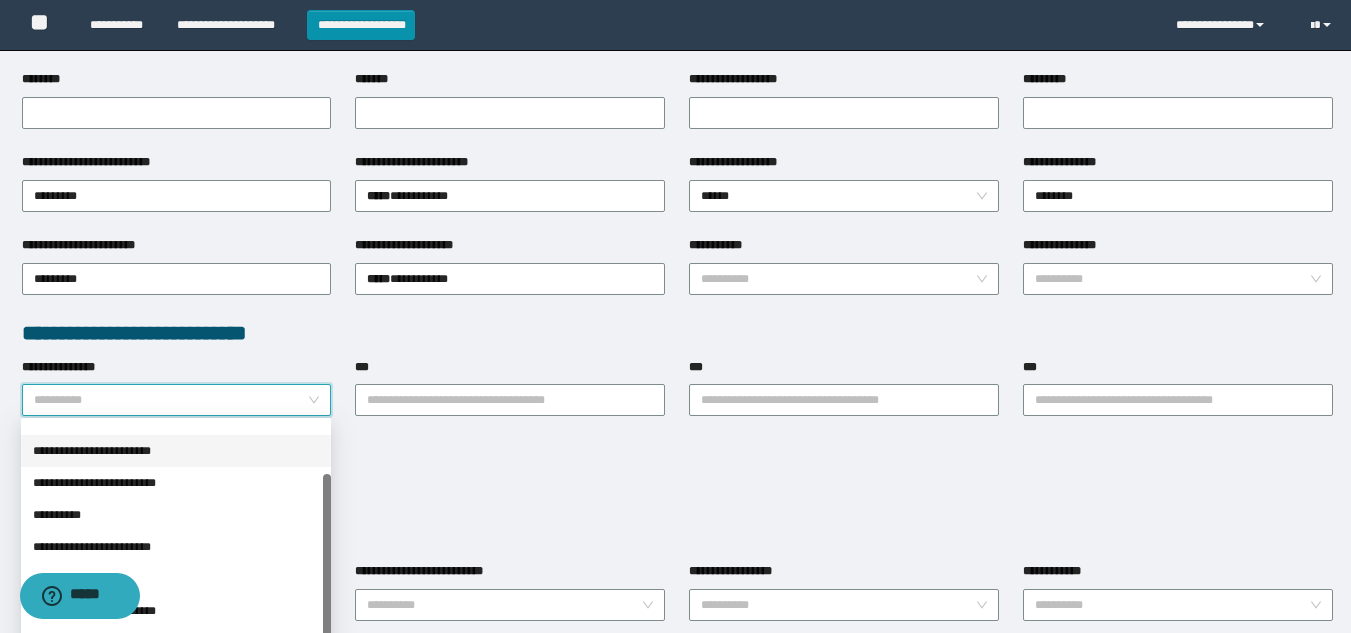 scroll, scrollTop: 64, scrollLeft: 0, axis: vertical 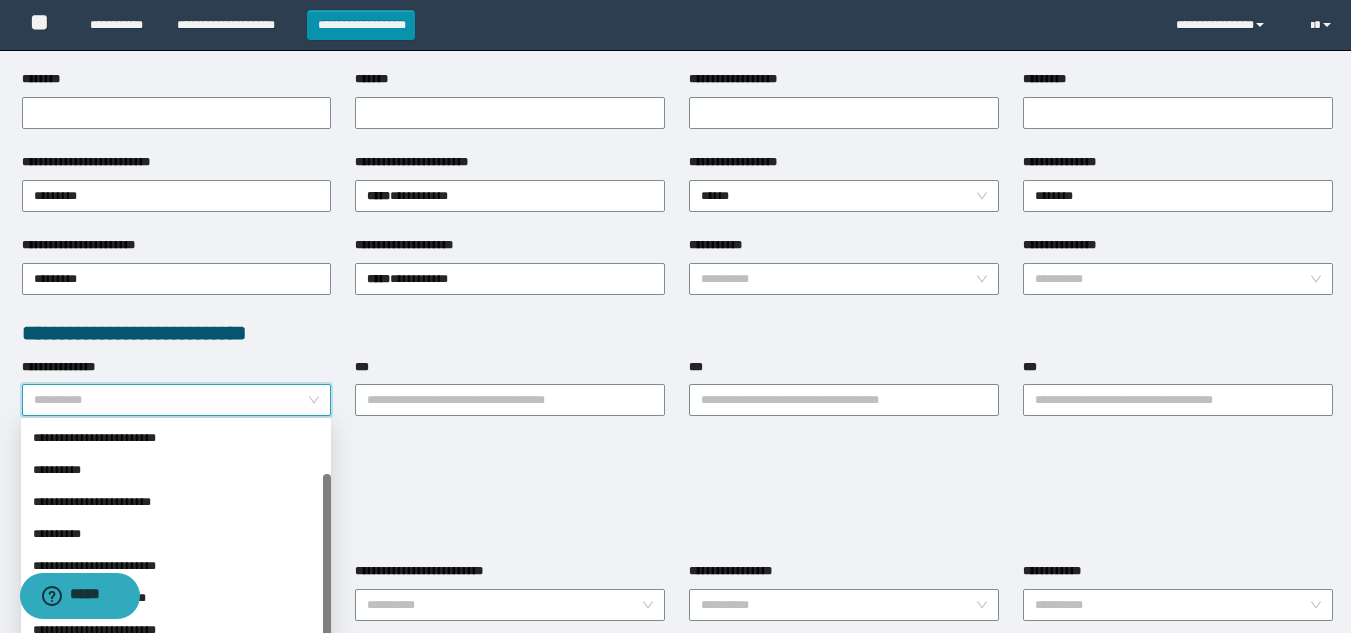 drag, startPoint x: 323, startPoint y: 484, endPoint x: 326, endPoint y: 586, distance: 102.044106 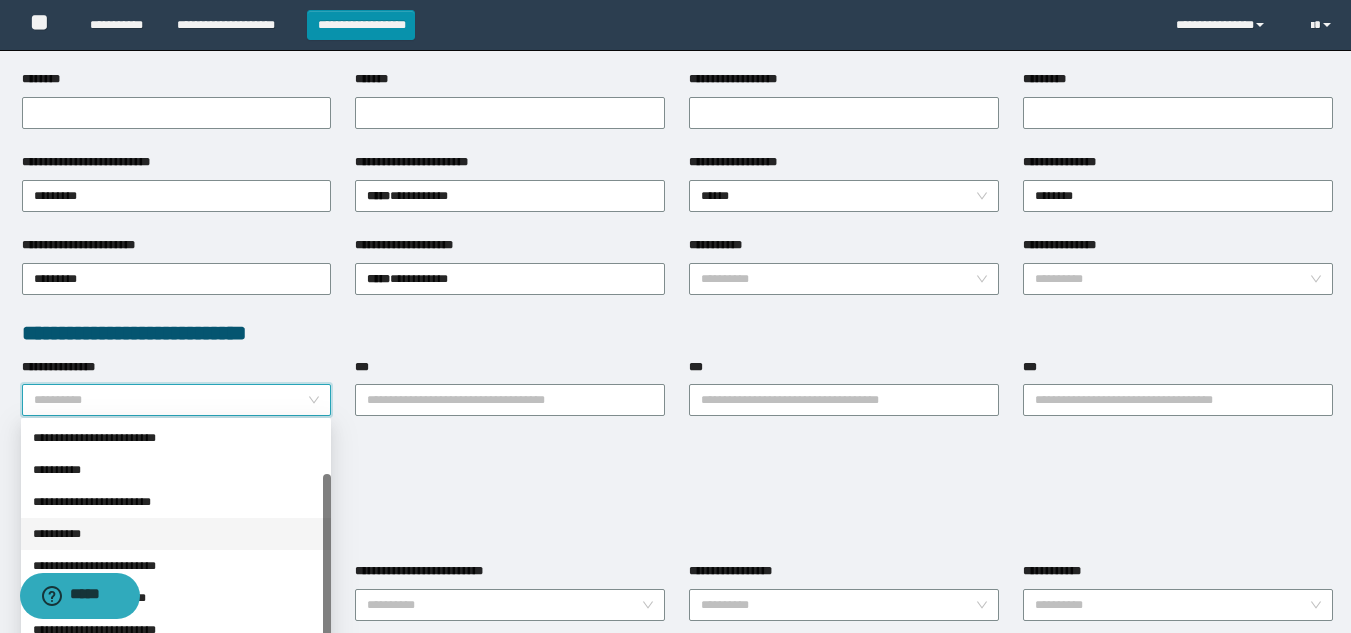 drag, startPoint x: 326, startPoint y: 533, endPoint x: 325, endPoint y: 576, distance: 43.011627 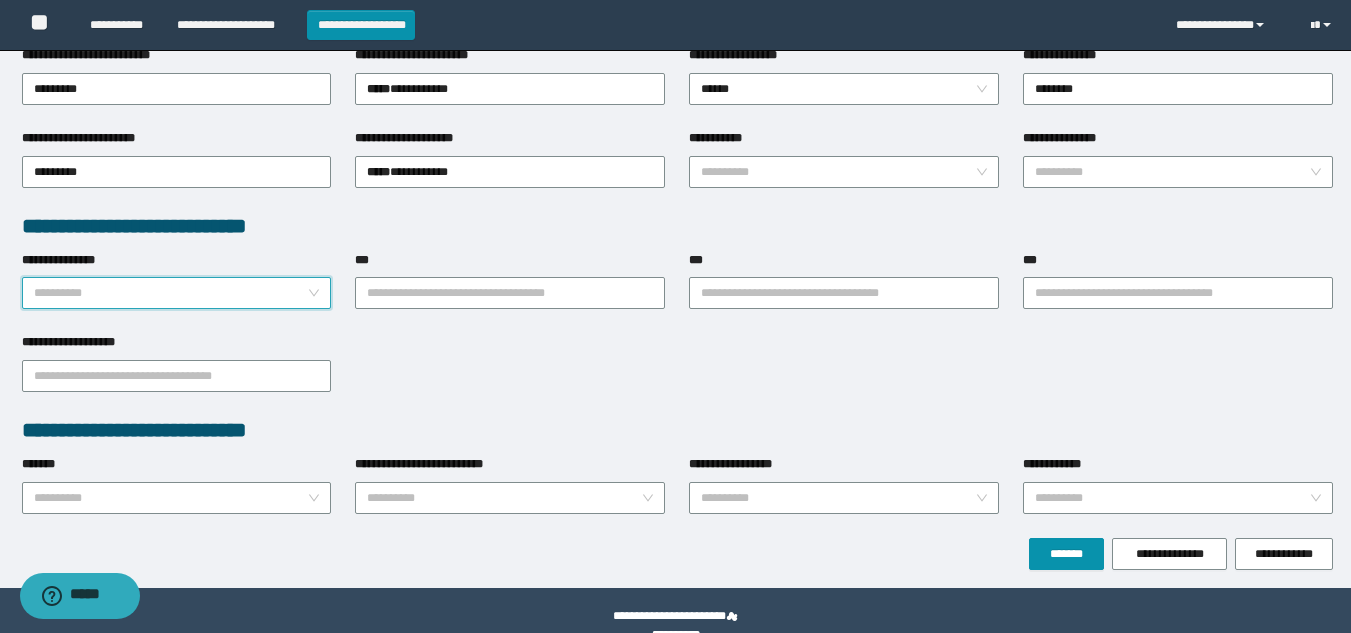 scroll, scrollTop: 408, scrollLeft: 0, axis: vertical 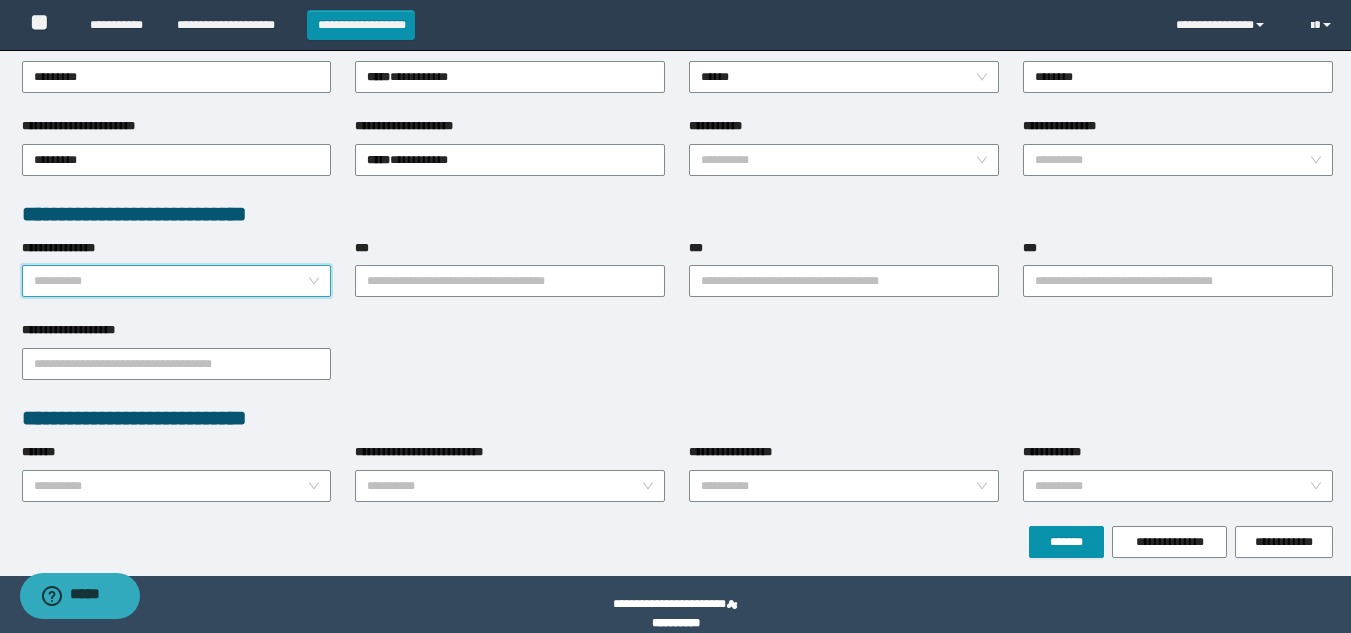 click on "**********" at bounding box center (171, 281) 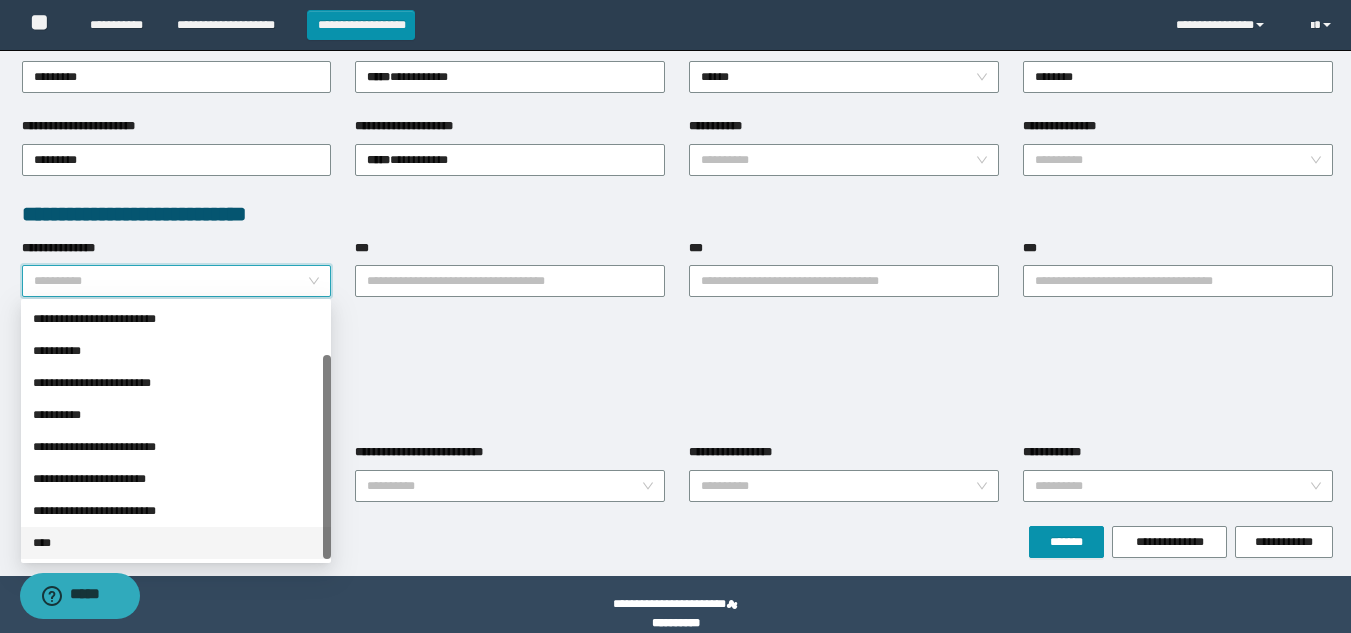 click on "****" at bounding box center (176, 543) 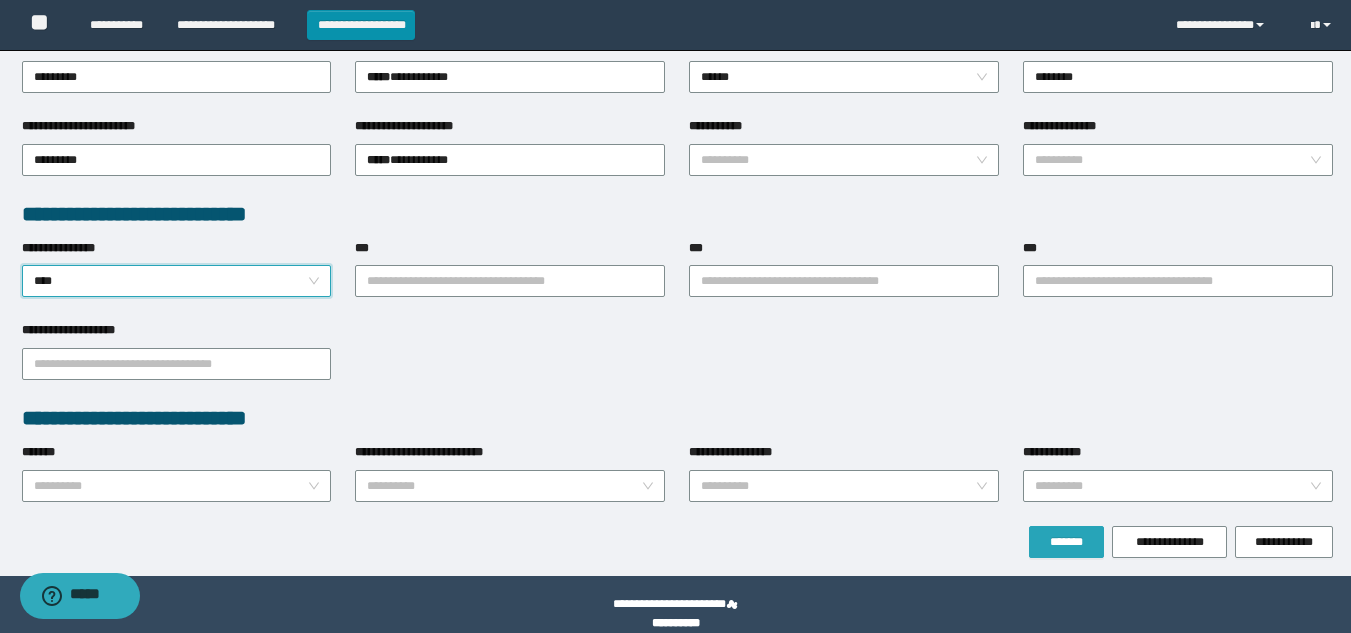 click on "*******" at bounding box center (1066, 542) 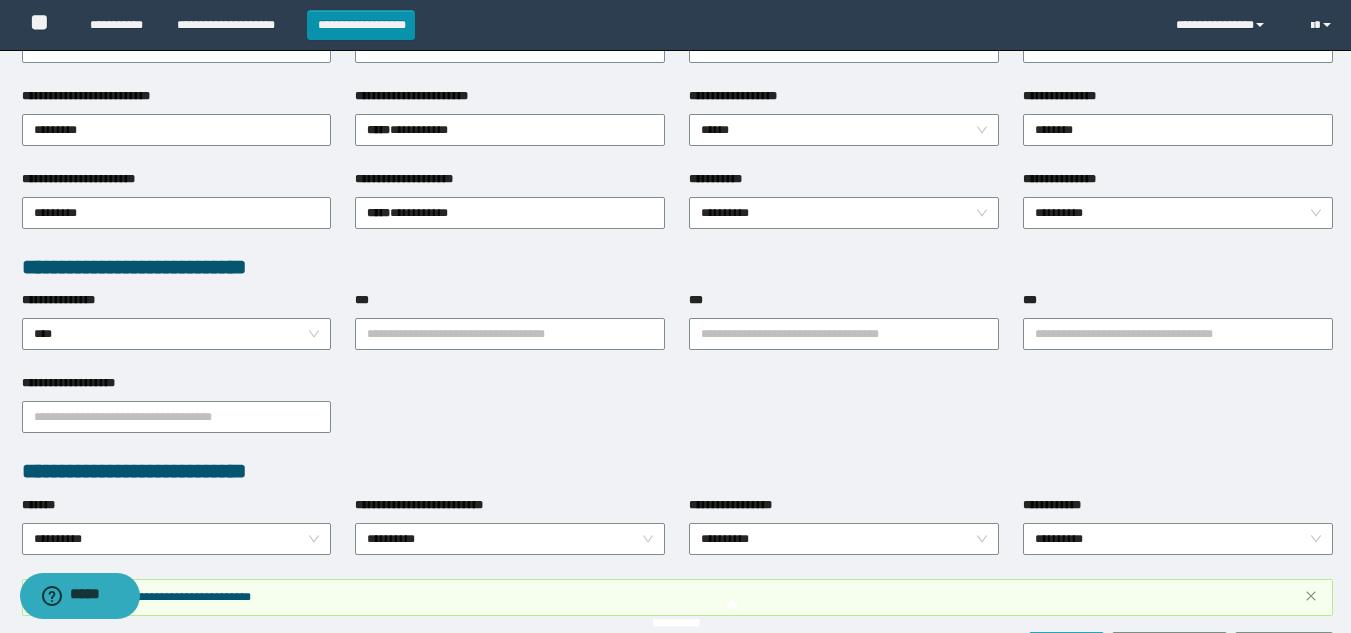 scroll, scrollTop: 461, scrollLeft: 0, axis: vertical 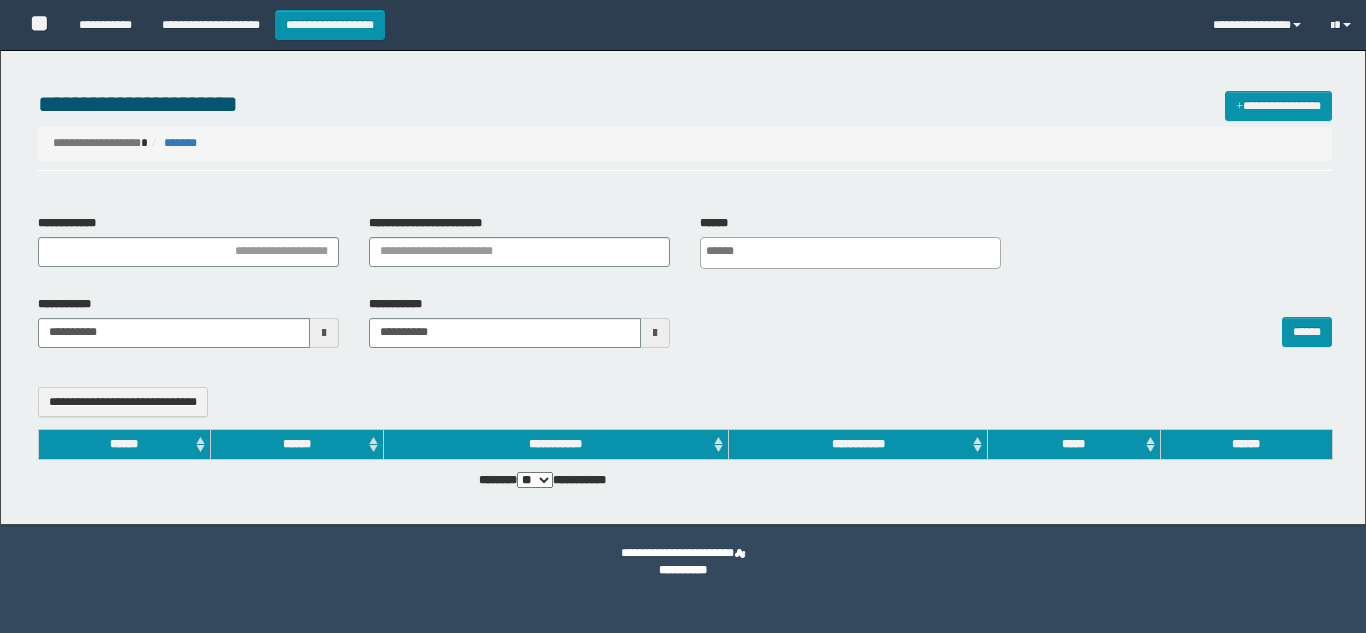 select 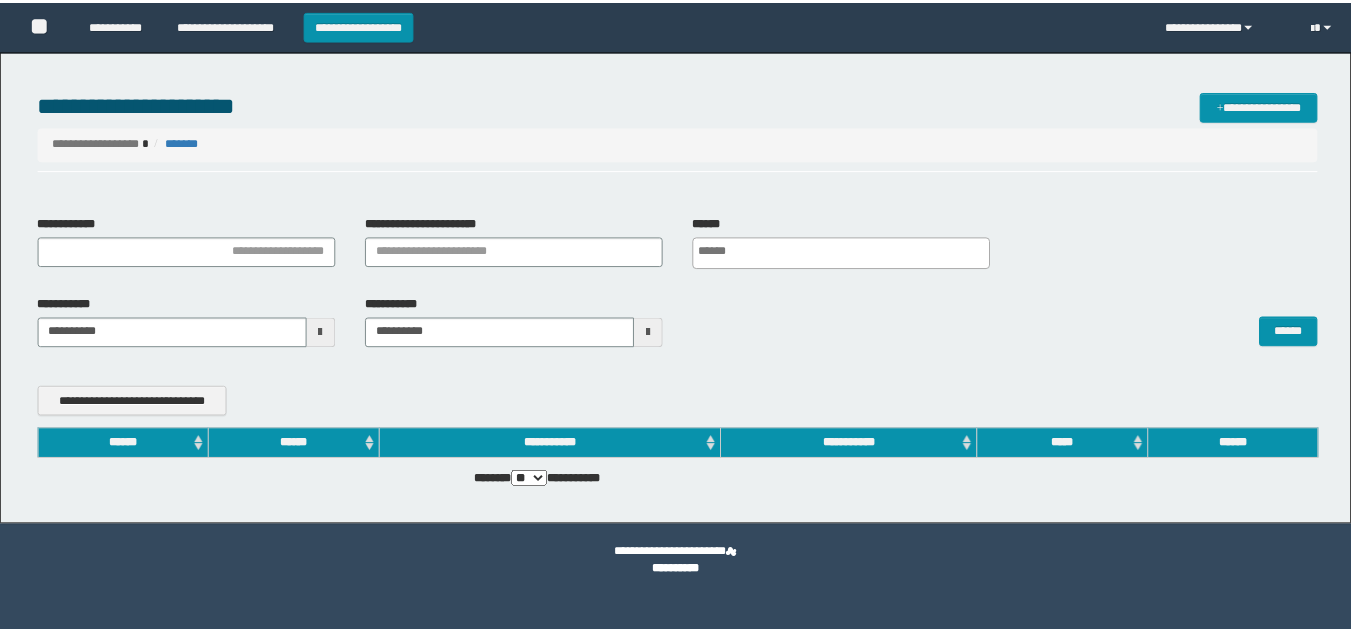 scroll, scrollTop: 0, scrollLeft: 0, axis: both 